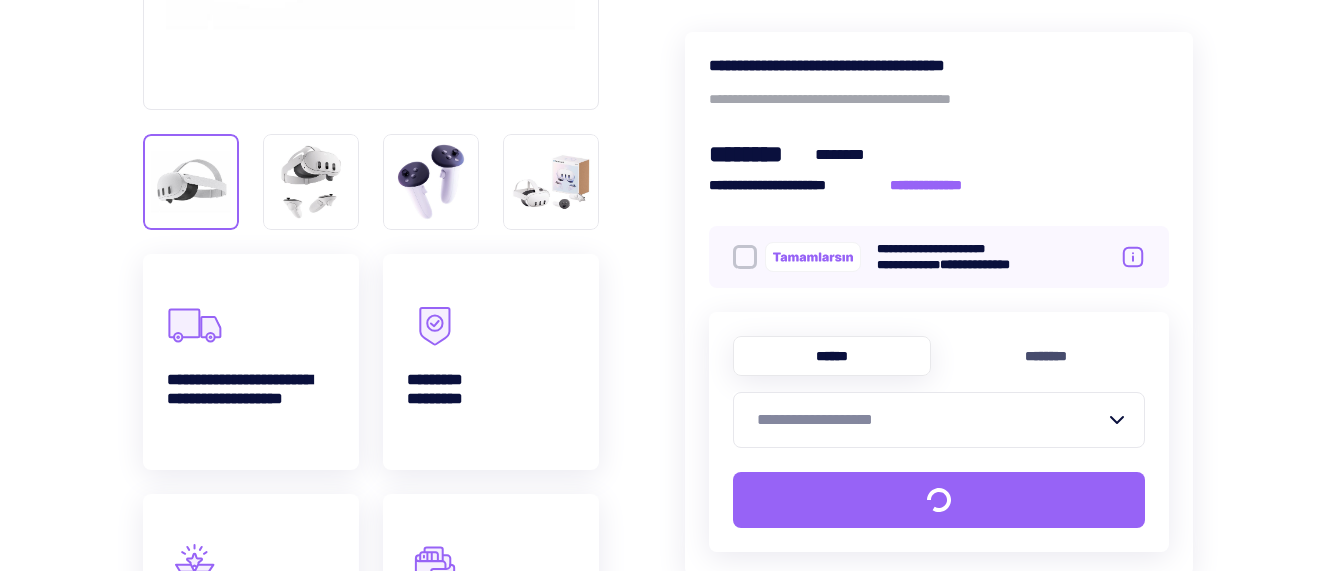scroll, scrollTop: 700, scrollLeft: 0, axis: vertical 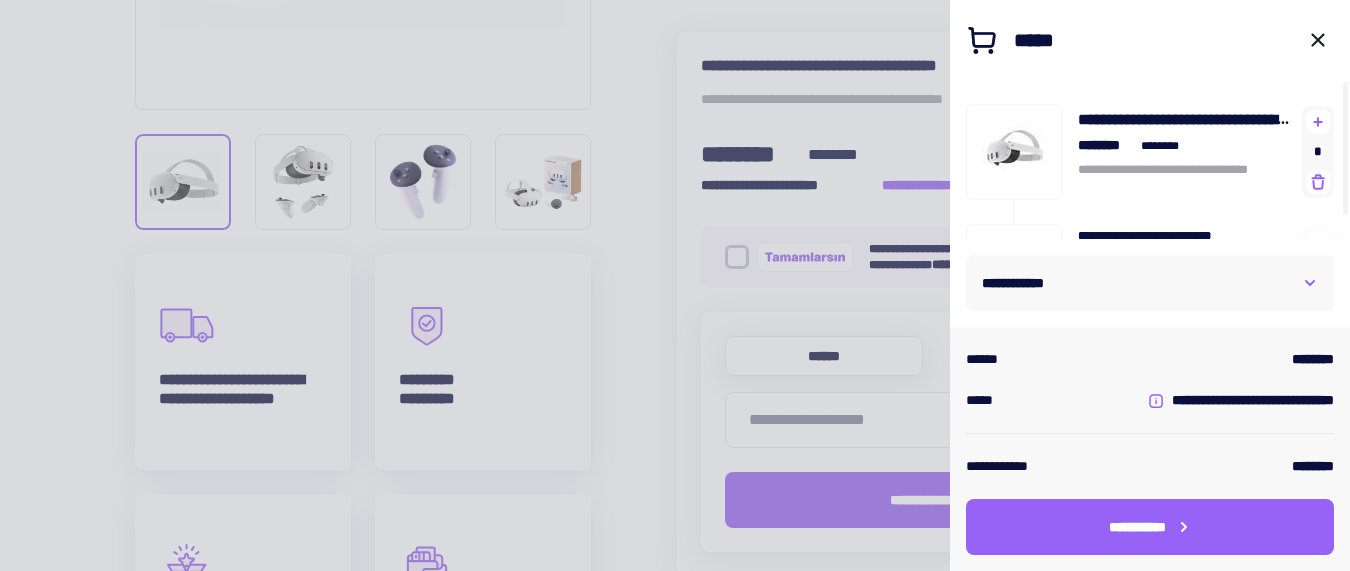click on "*" at bounding box center [1318, 152] 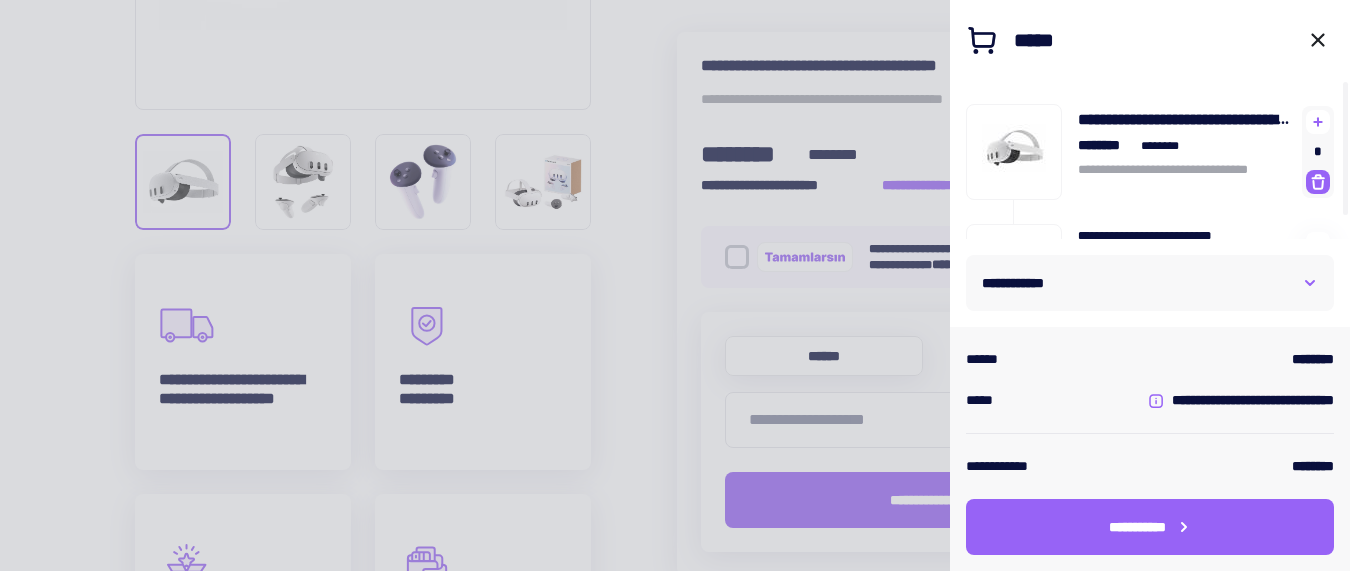 click 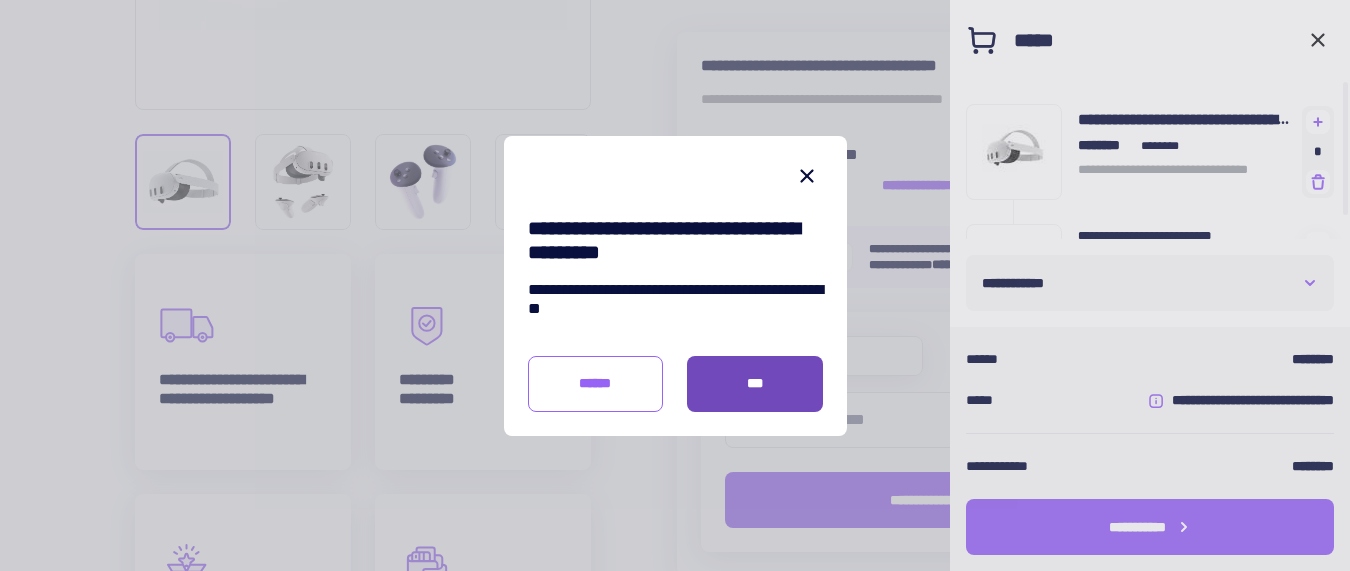 click on "***" at bounding box center (755, 384) 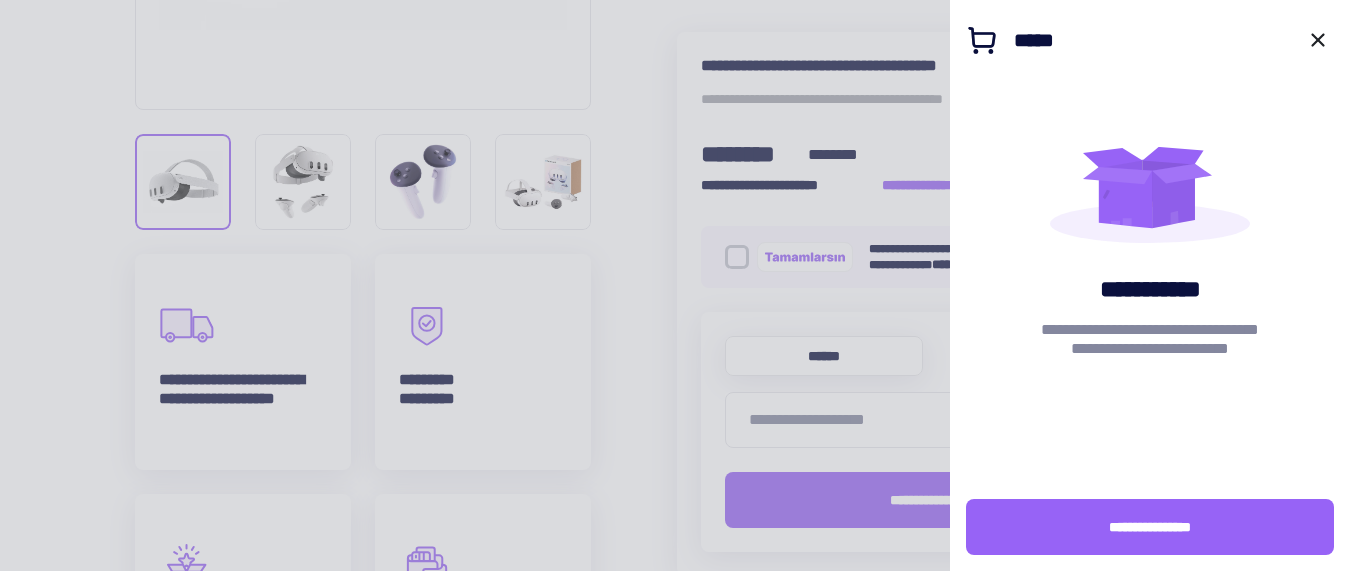 click at bounding box center (675, 285) 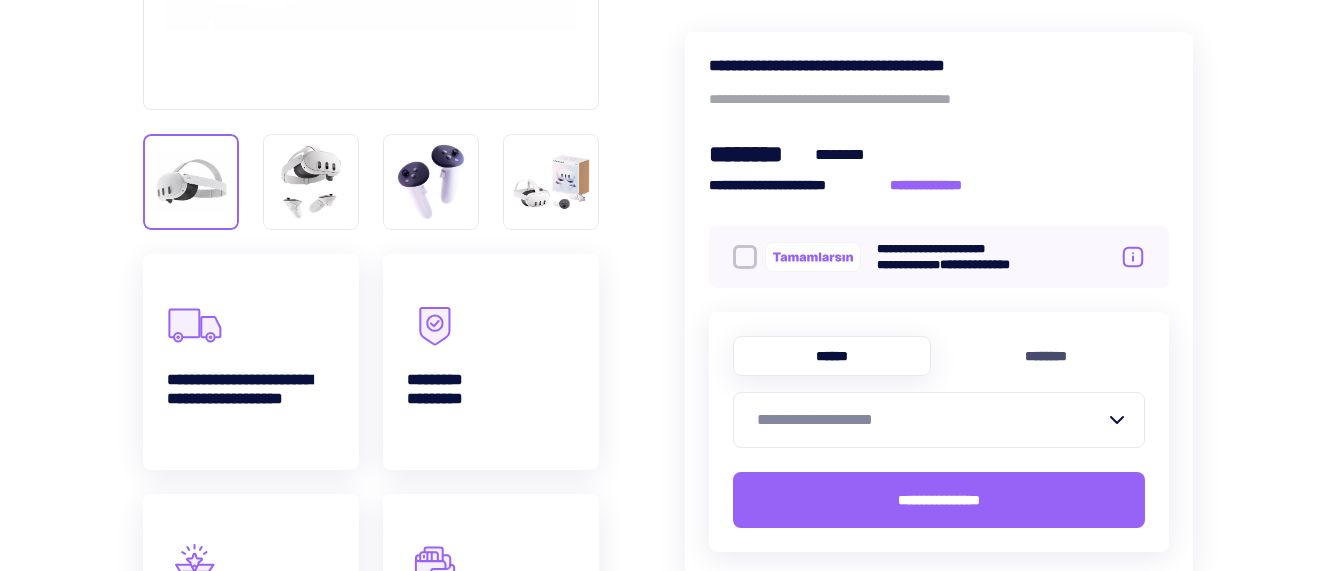 click on "**********" at bounding box center (927, 420) 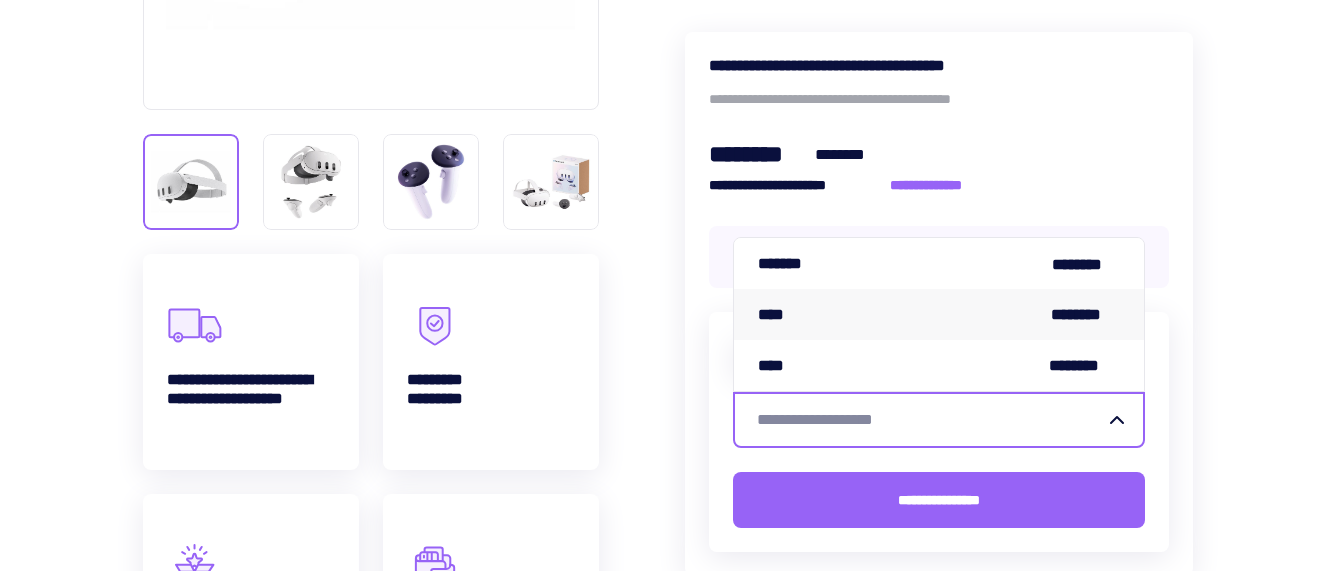 click on "**** ********" at bounding box center [939, 314] 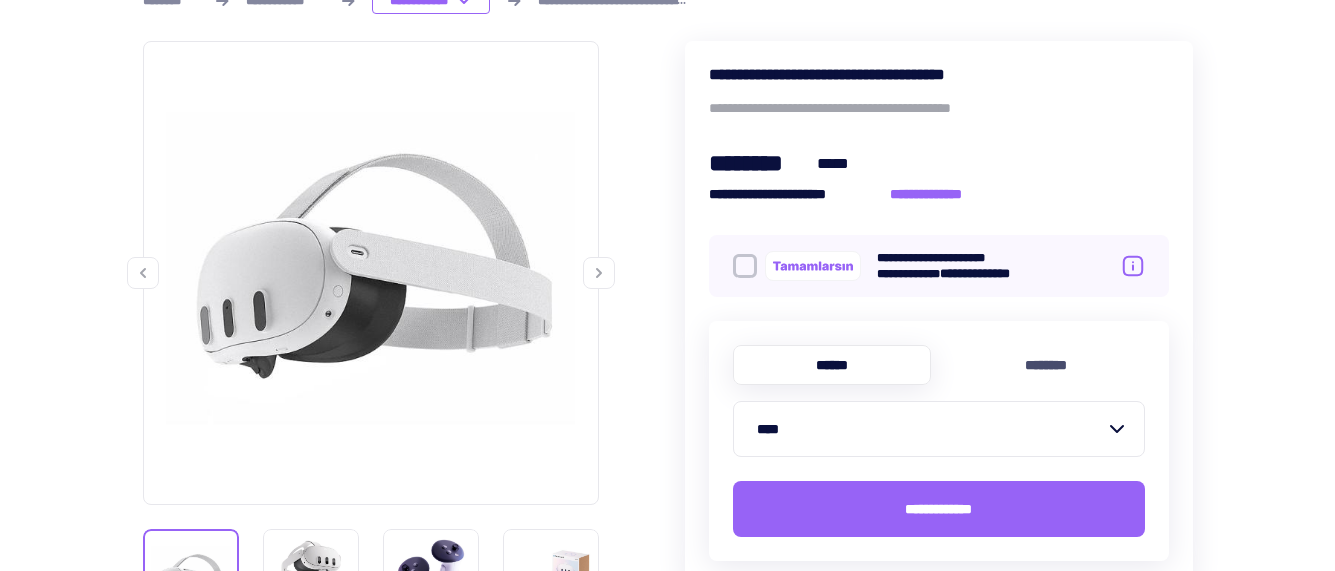 scroll, scrollTop: 300, scrollLeft: 0, axis: vertical 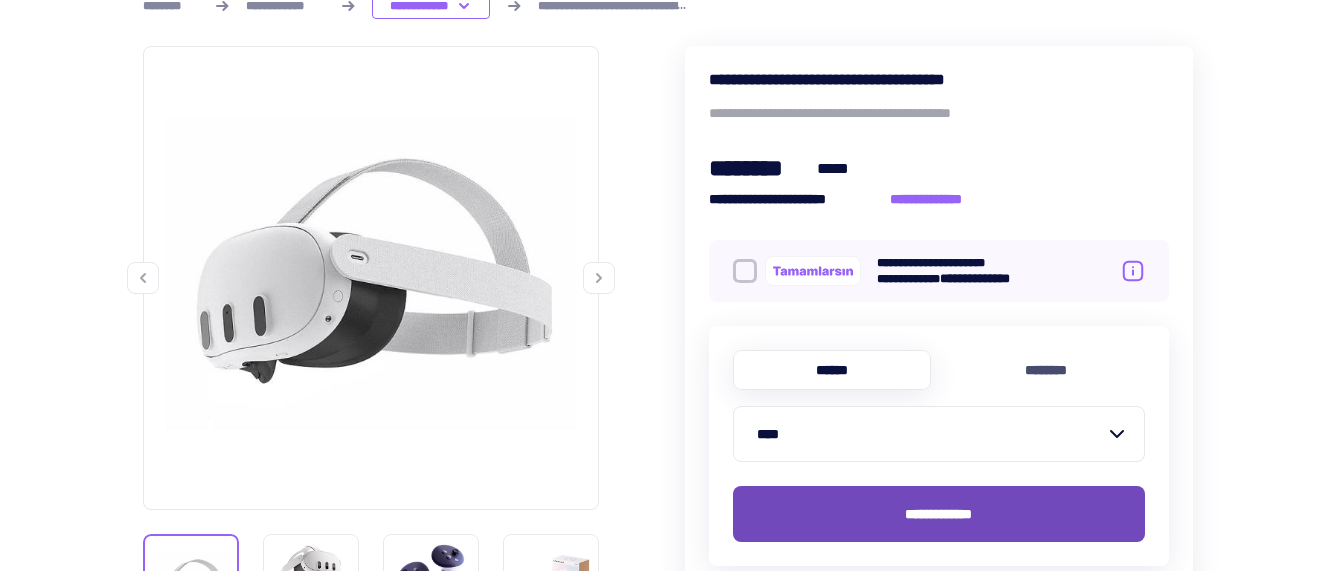 click on "**********" at bounding box center (939, 514) 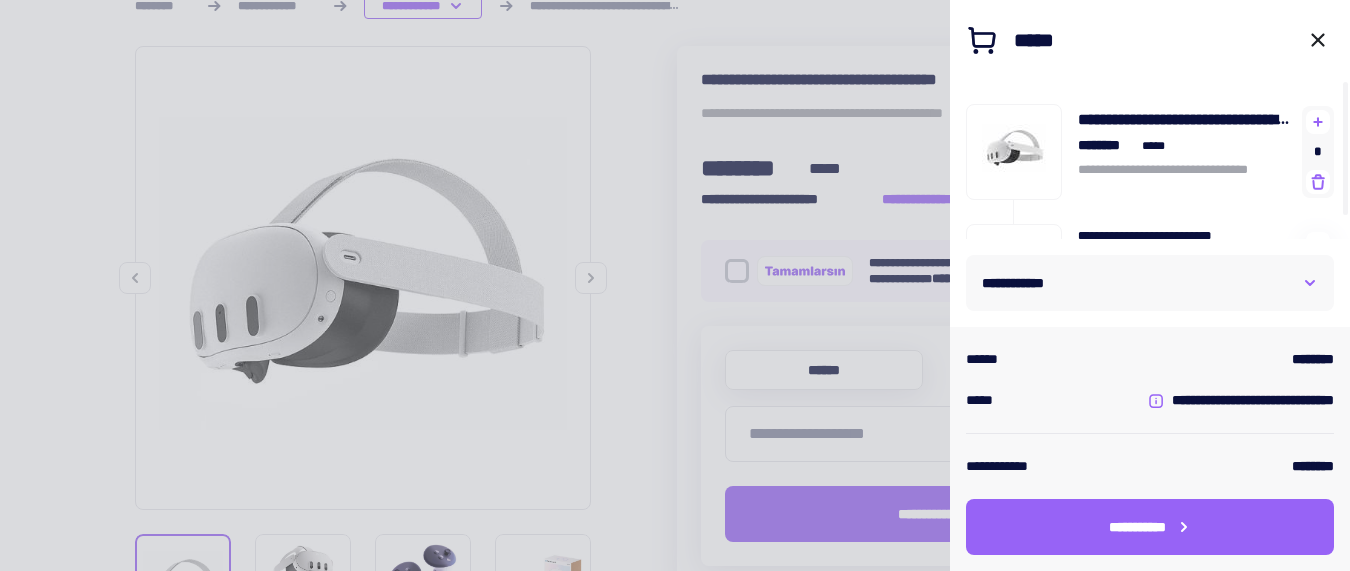 click at bounding box center [675, 285] 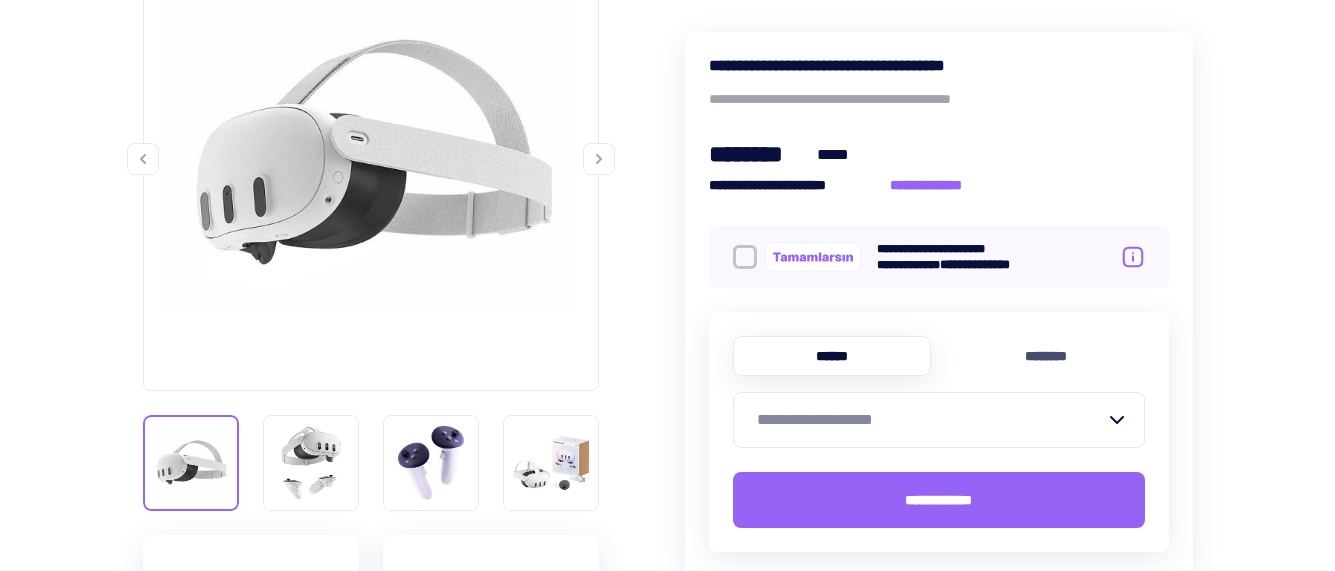 scroll, scrollTop: 600, scrollLeft: 0, axis: vertical 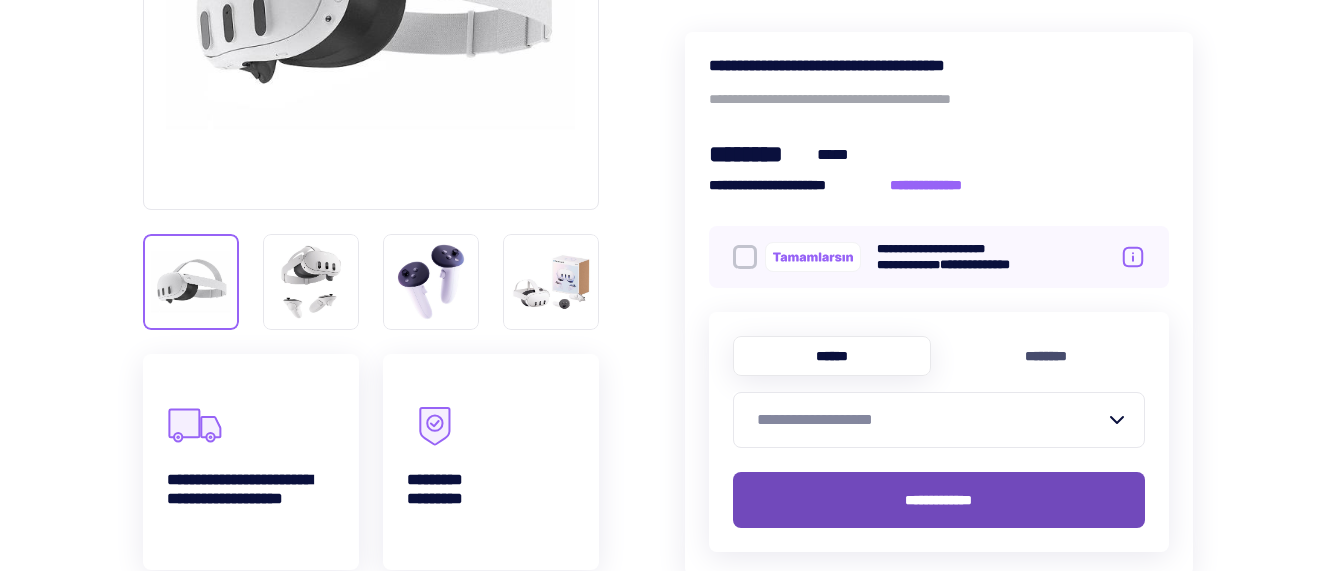 click on "**********" at bounding box center [939, 500] 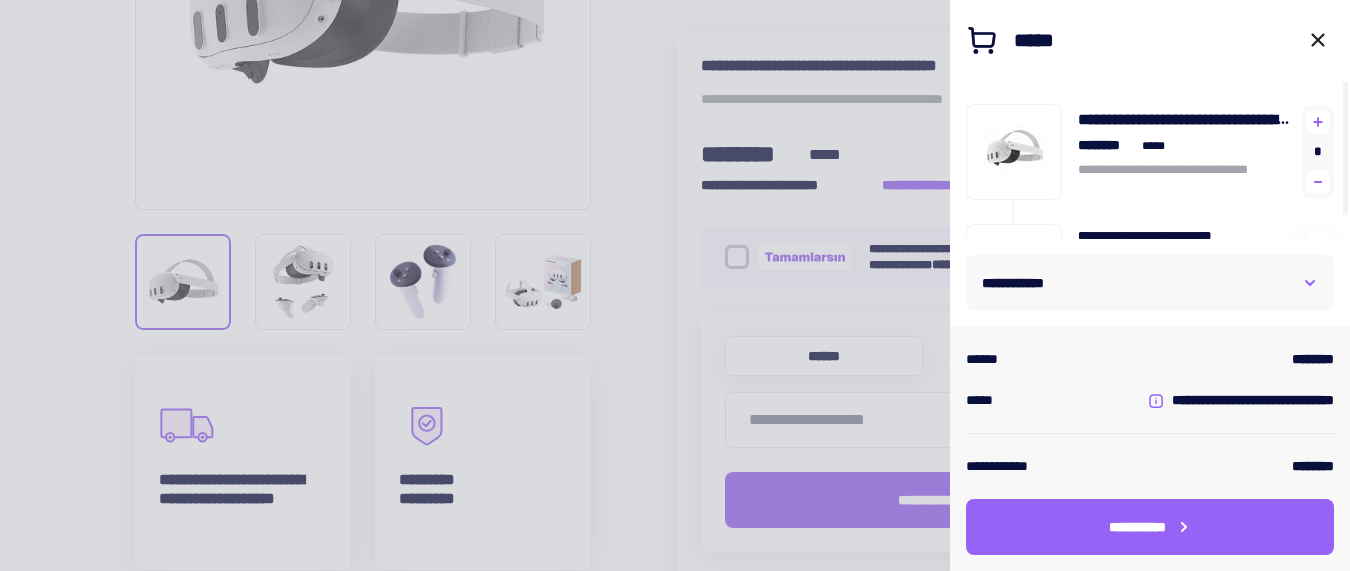 click on "*" at bounding box center (1318, 152) 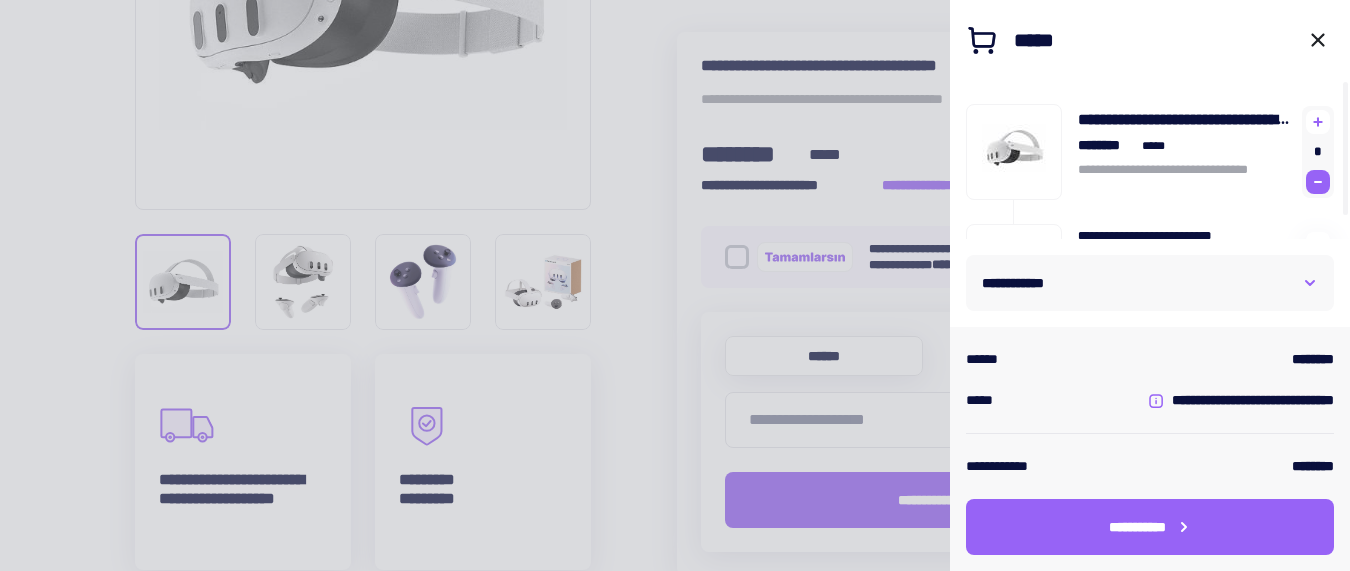 click at bounding box center [1318, 182] 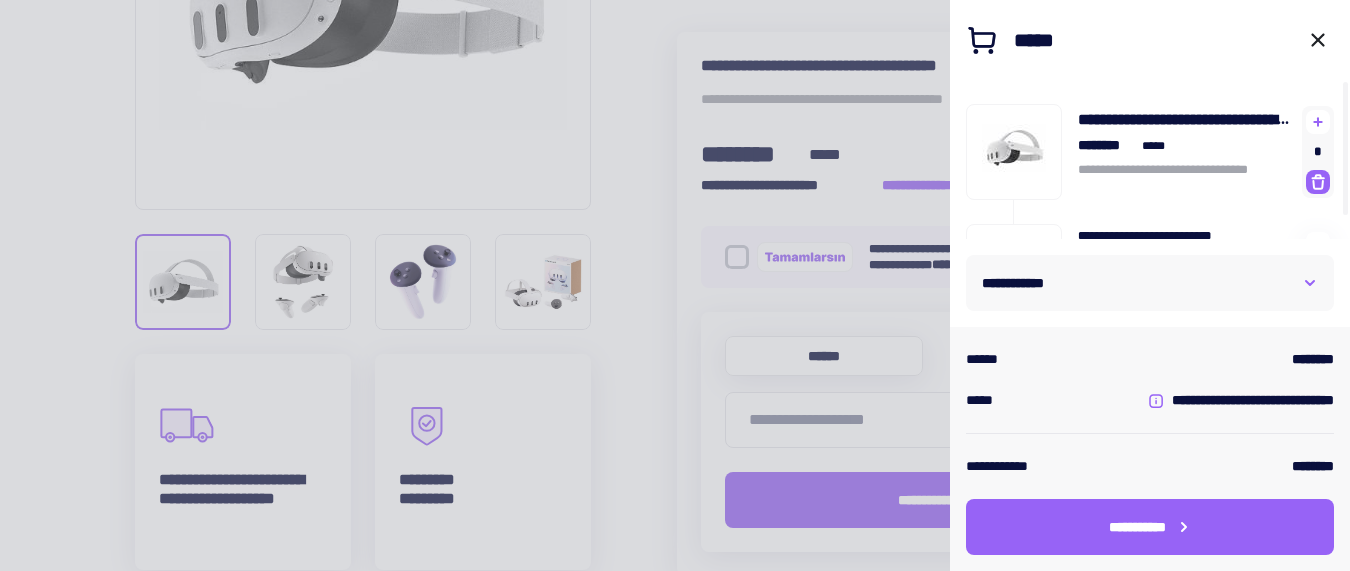 click at bounding box center [1318, 182] 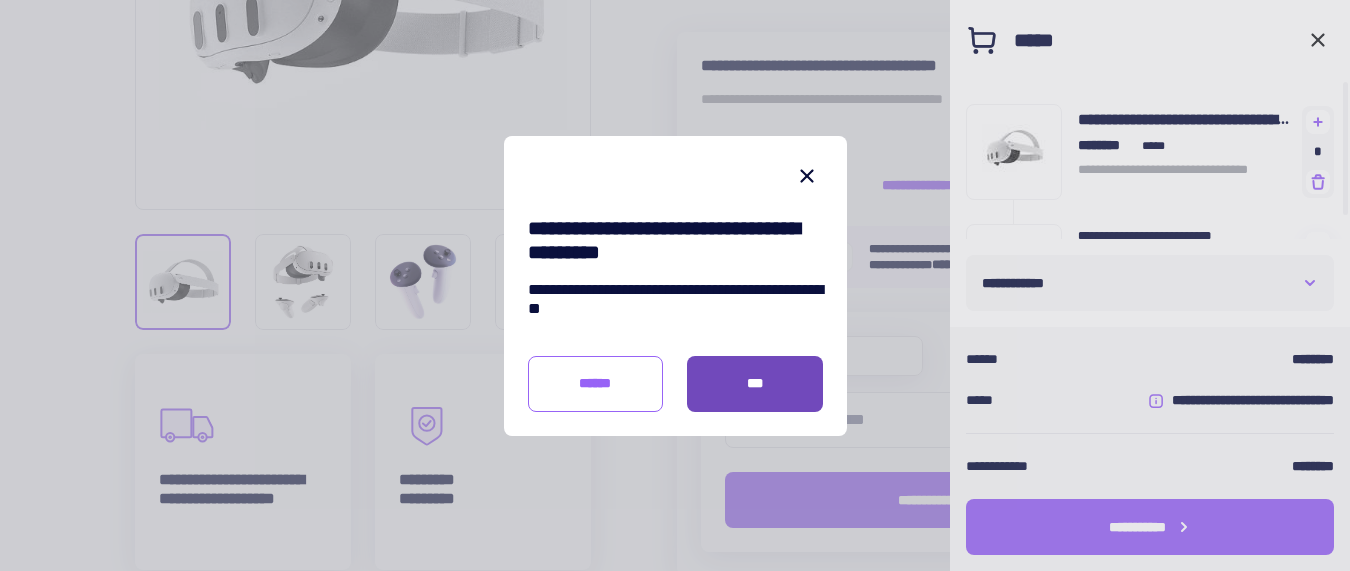 click on "***" at bounding box center [755, 384] 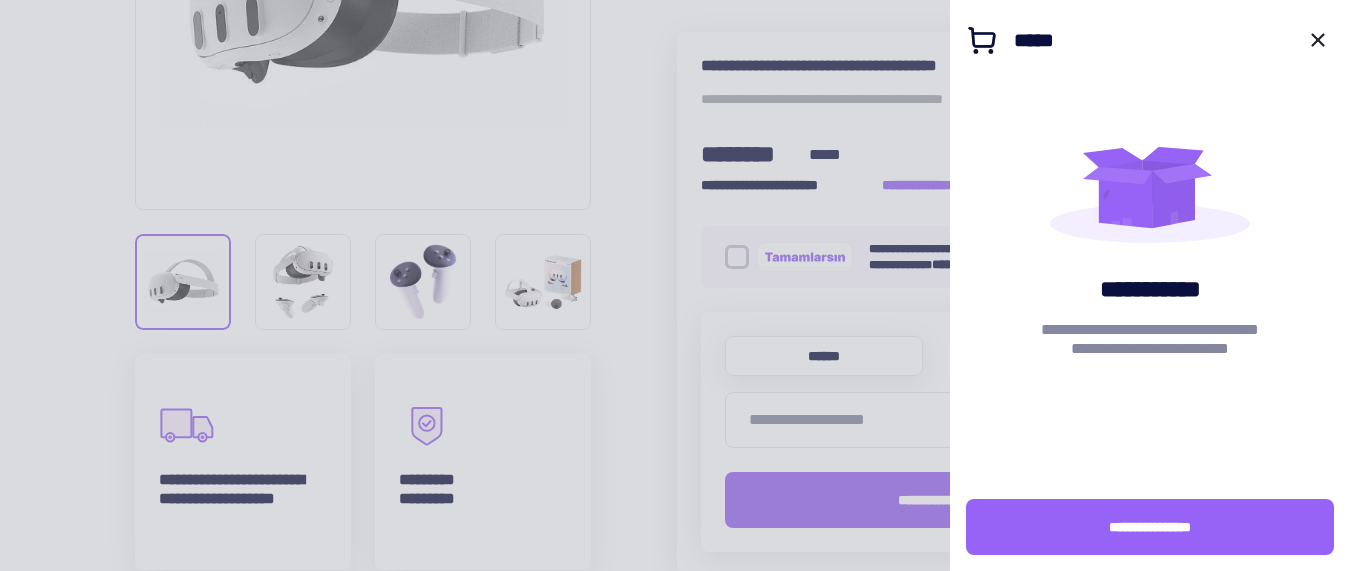 click at bounding box center [675, 285] 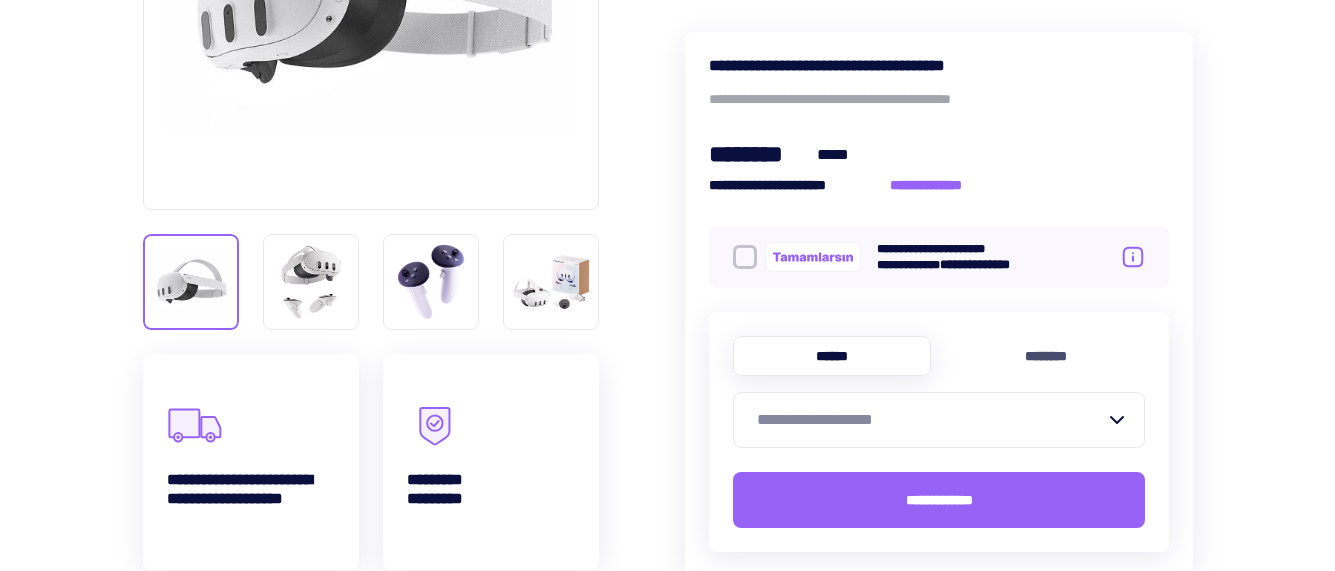 scroll, scrollTop: 200, scrollLeft: 0, axis: vertical 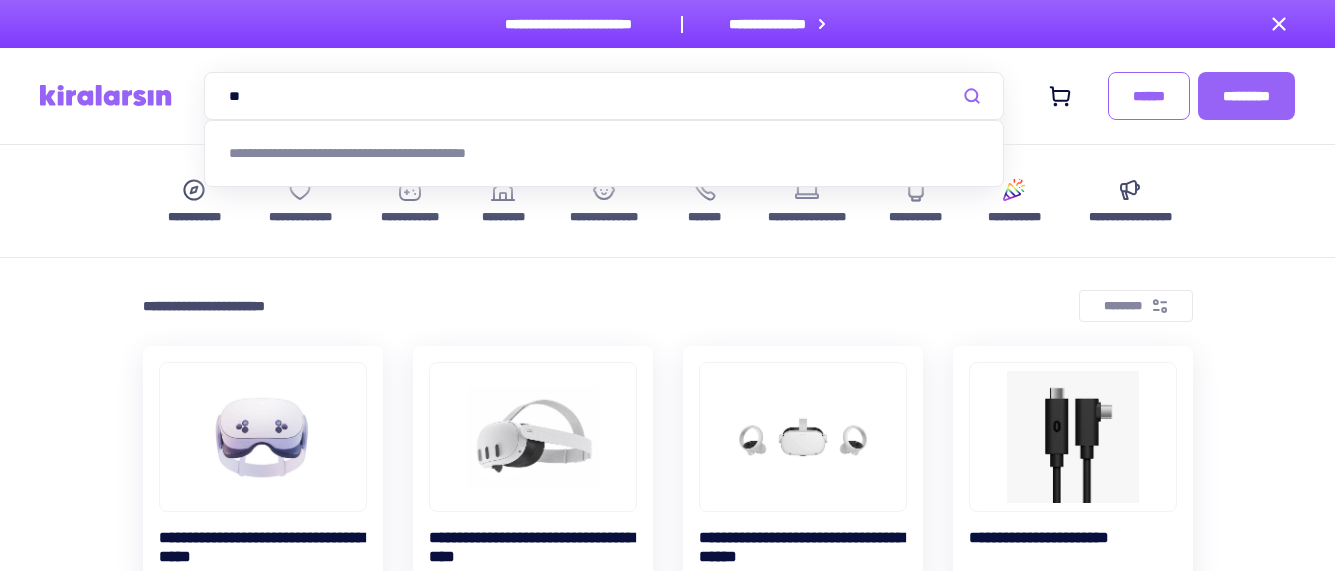 click on "**" at bounding box center (604, 96) 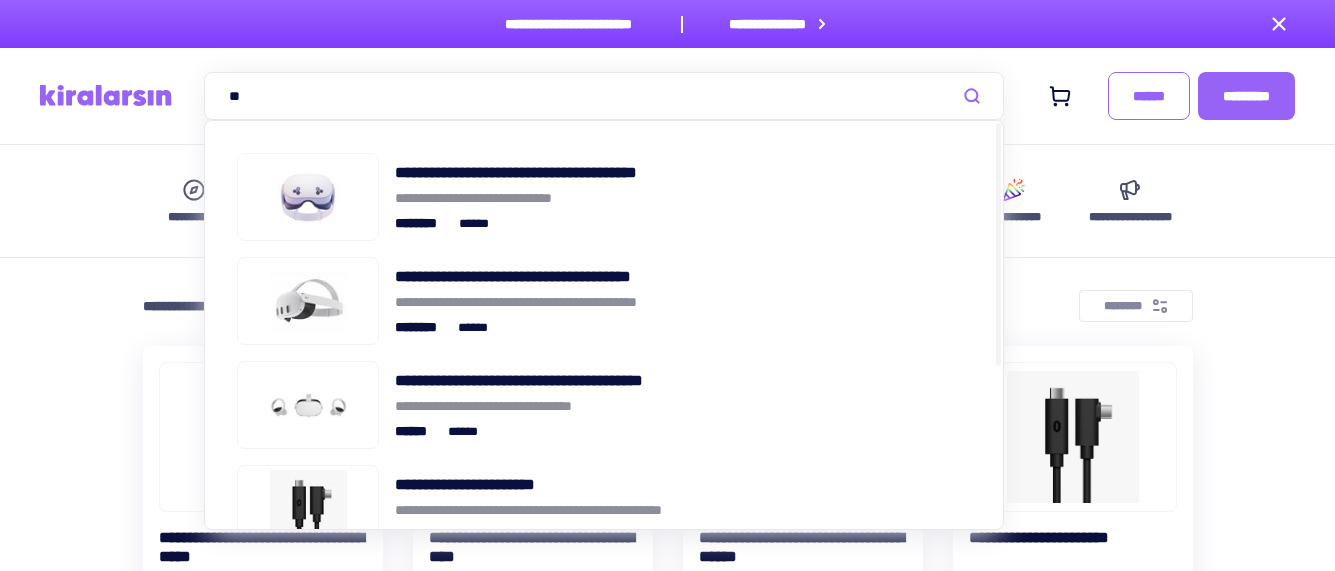 type on "*" 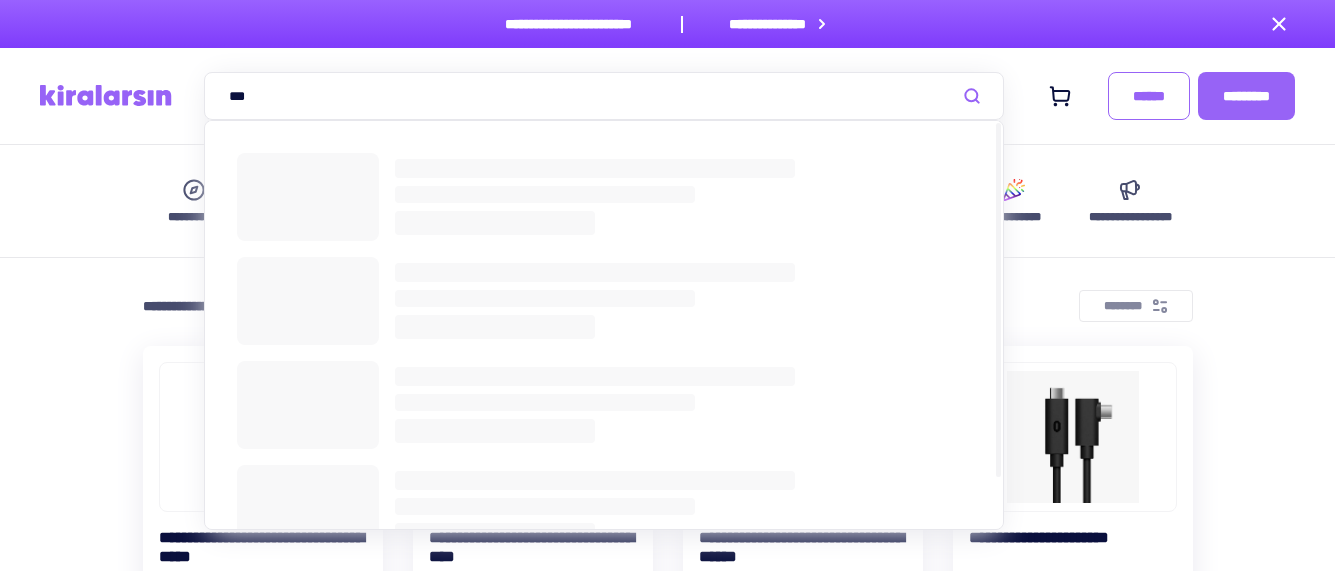 type on "***" 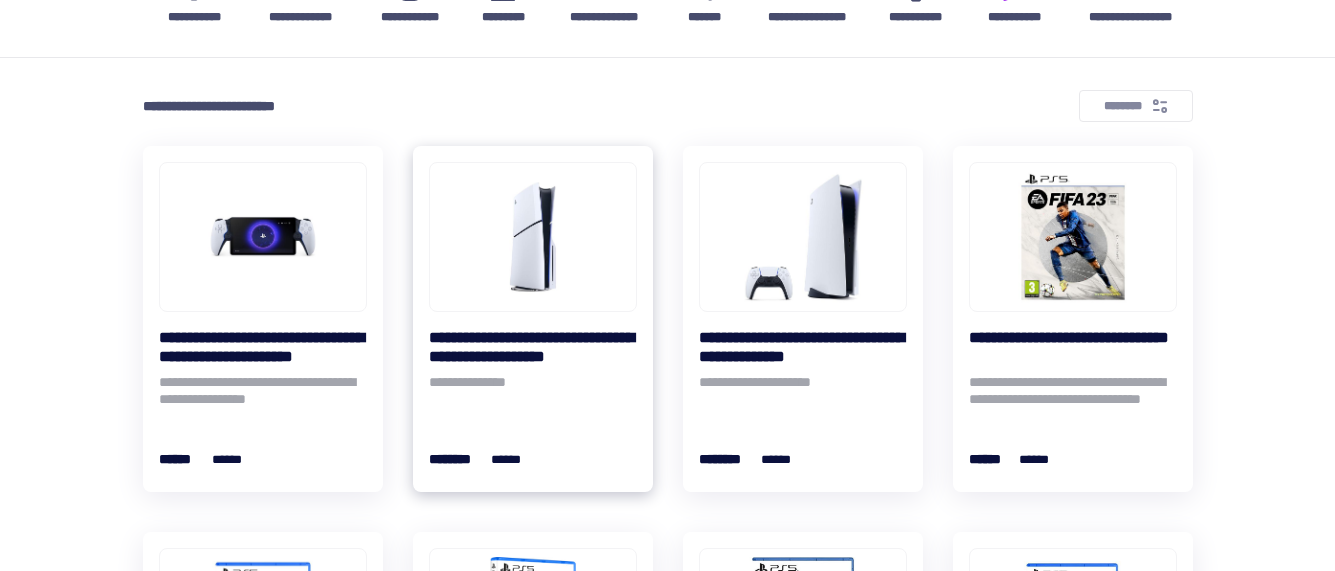 scroll, scrollTop: 0, scrollLeft: 0, axis: both 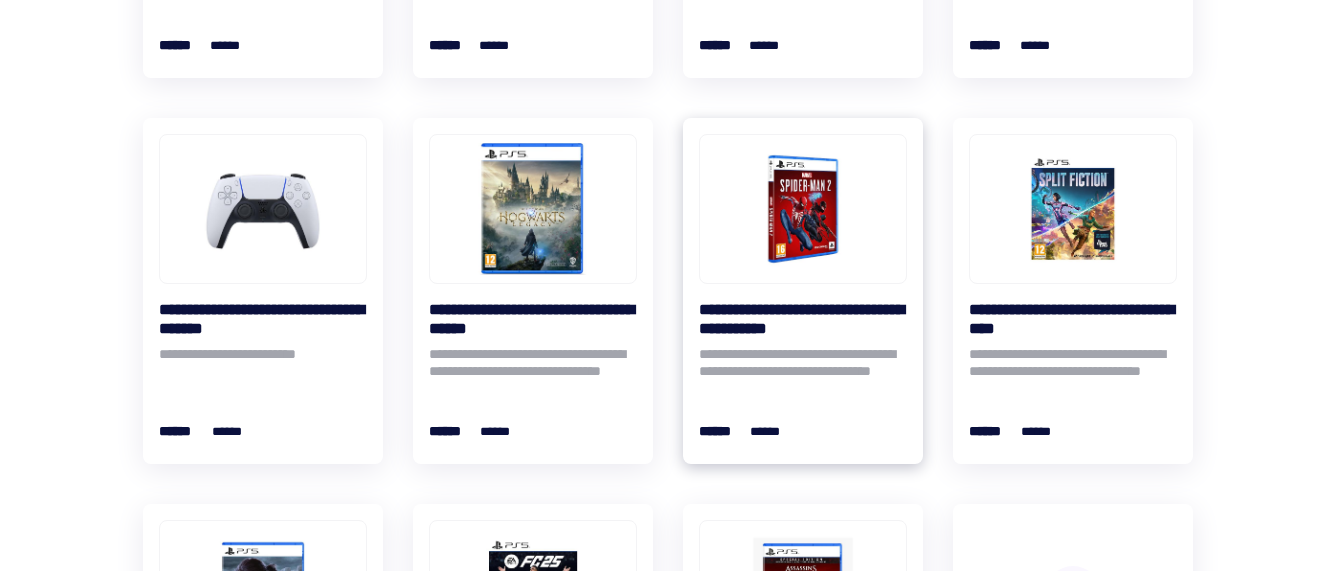click on "**********" at bounding box center (803, 319) 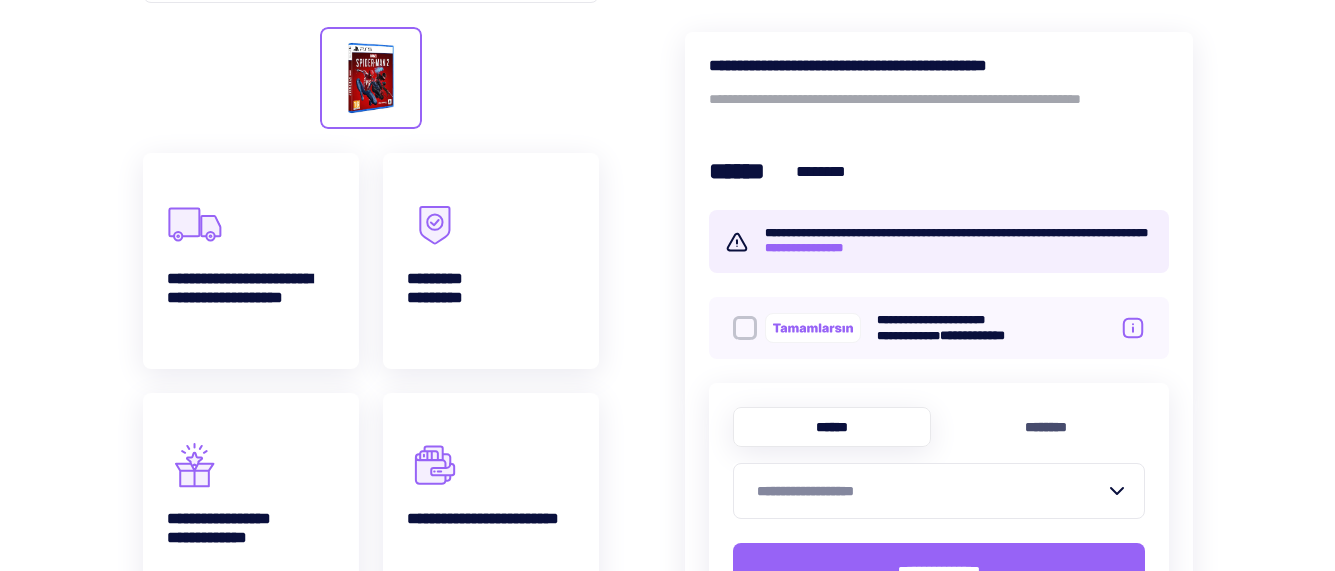scroll, scrollTop: 1000, scrollLeft: 0, axis: vertical 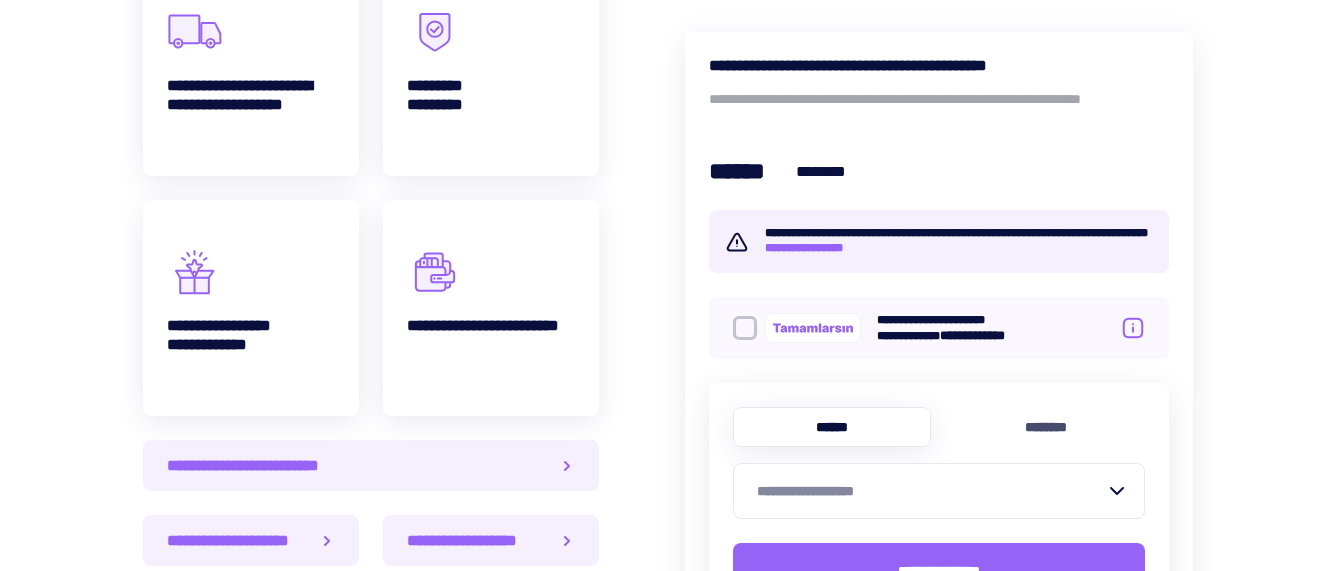 click on "******" at bounding box center [832, 427] 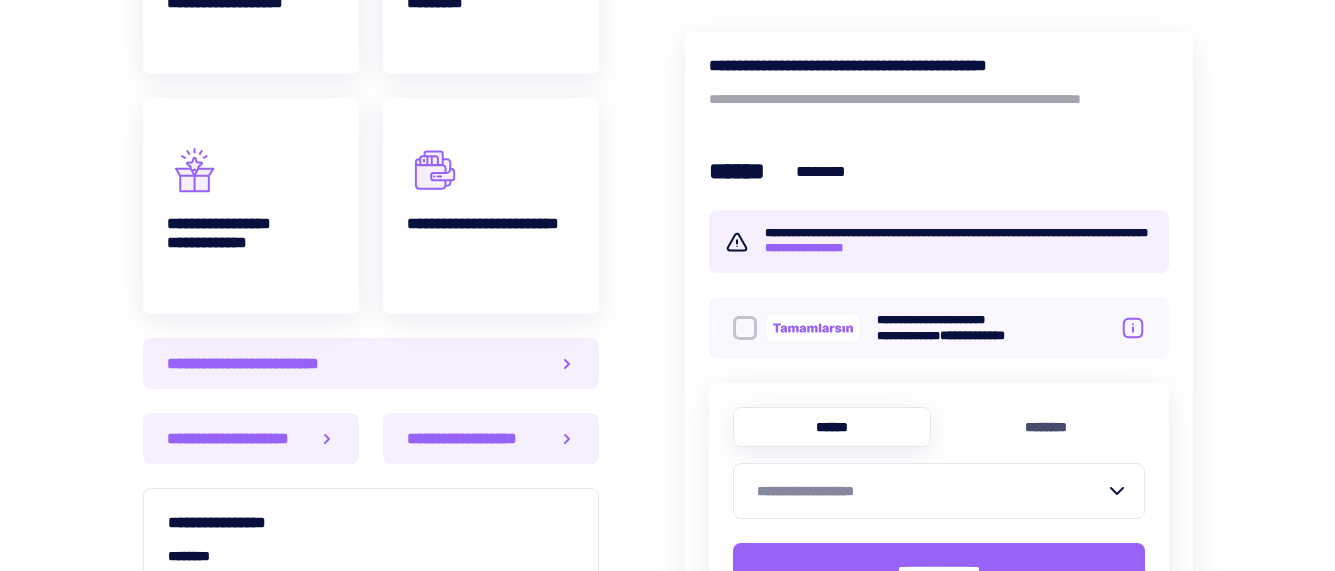 scroll, scrollTop: 1300, scrollLeft: 0, axis: vertical 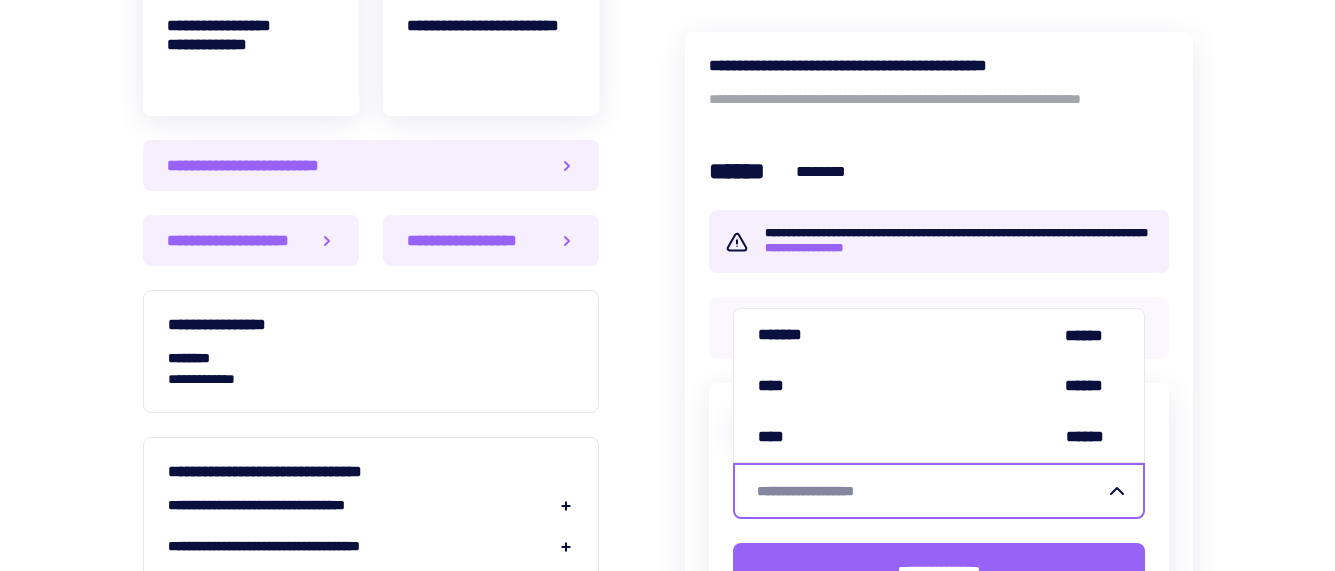 click on "**********" at bounding box center [927, 491] 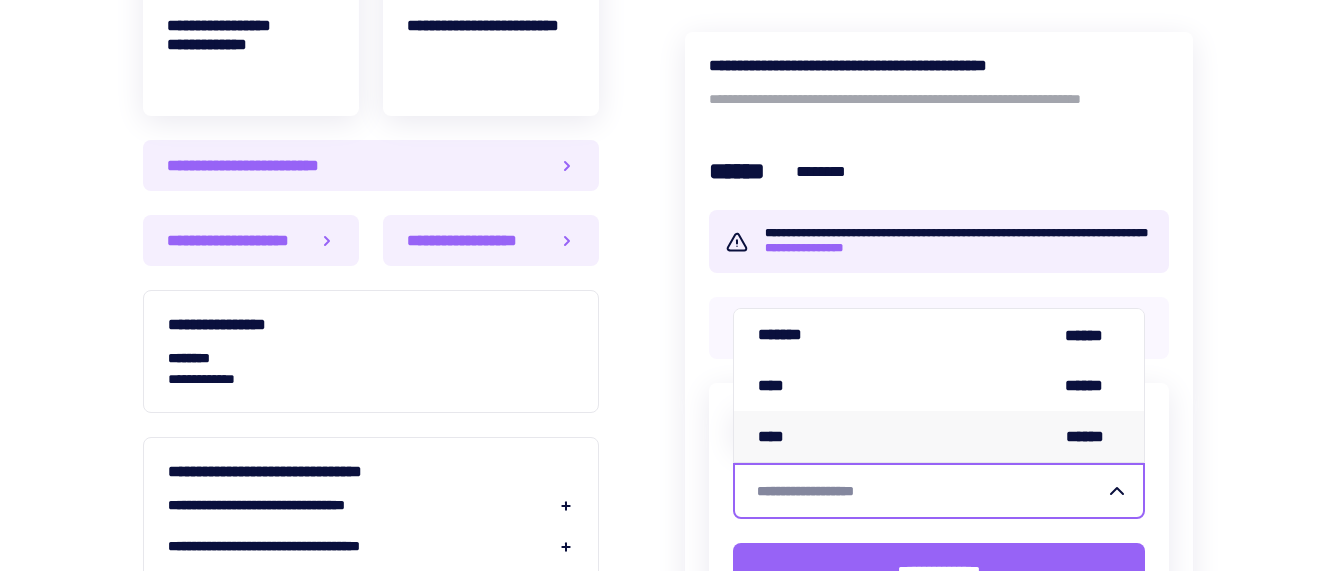 click on "**** ******" at bounding box center [939, 436] 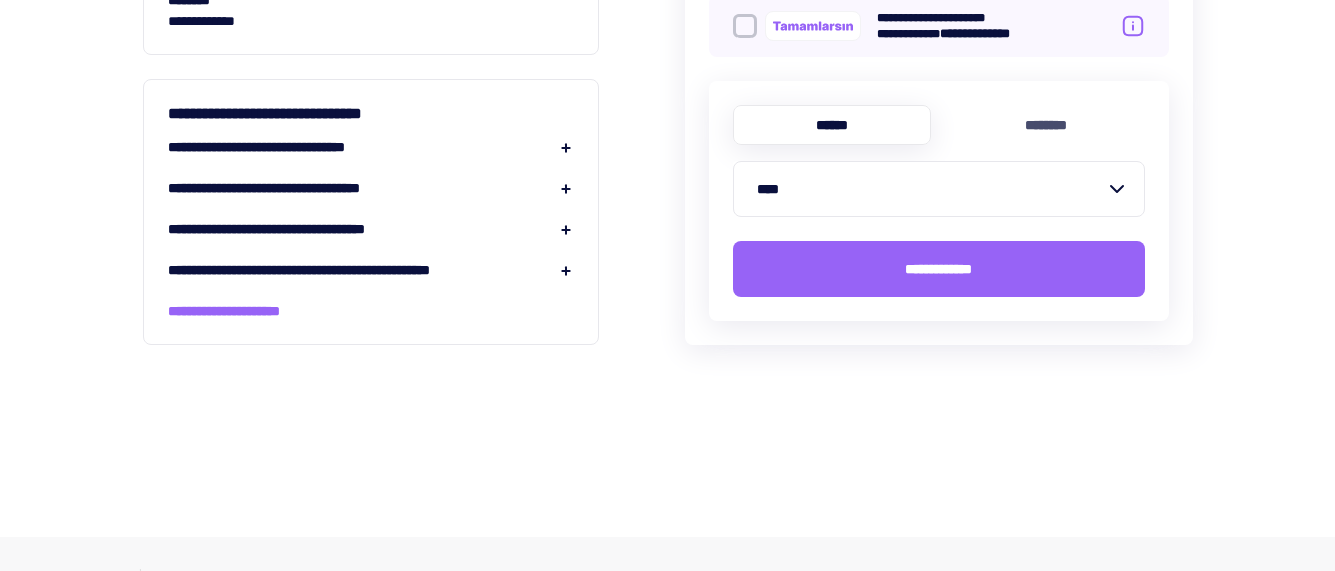 scroll, scrollTop: 1700, scrollLeft: 0, axis: vertical 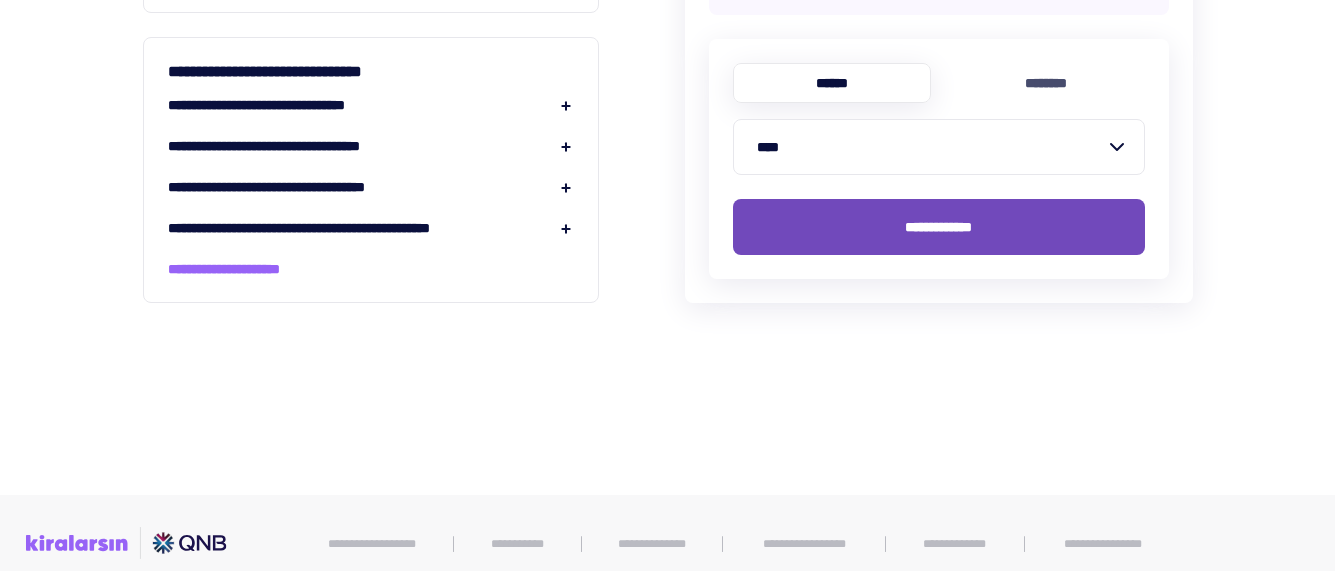 click on "**********" at bounding box center [939, 227] 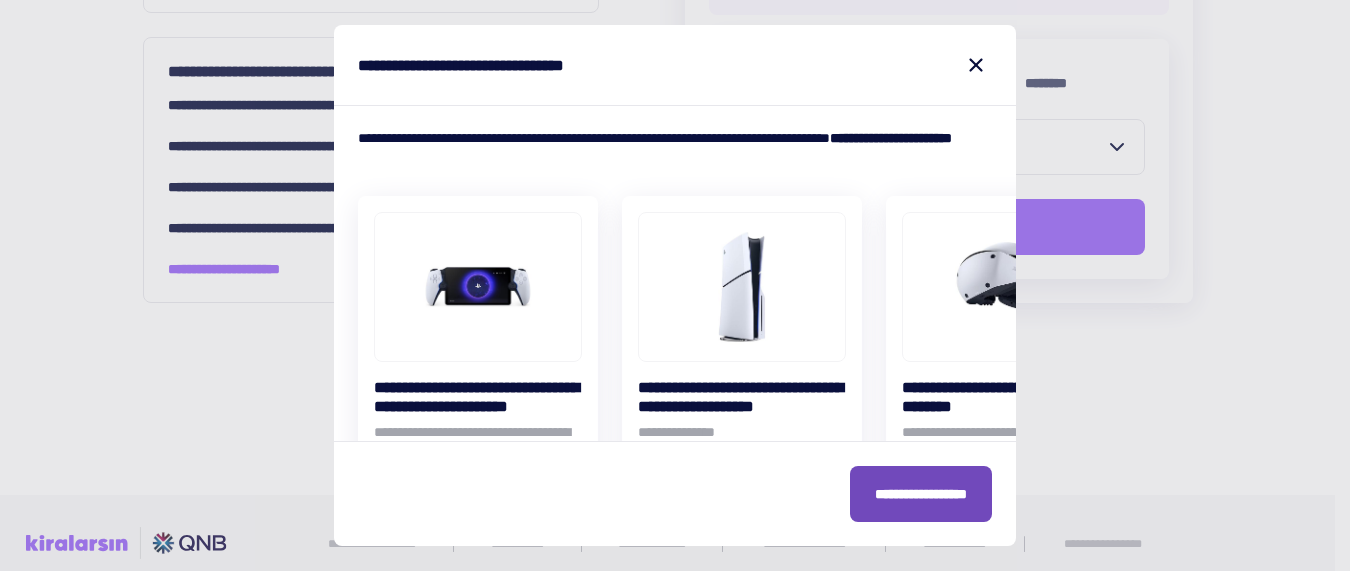 click on "**********" at bounding box center (921, 494) 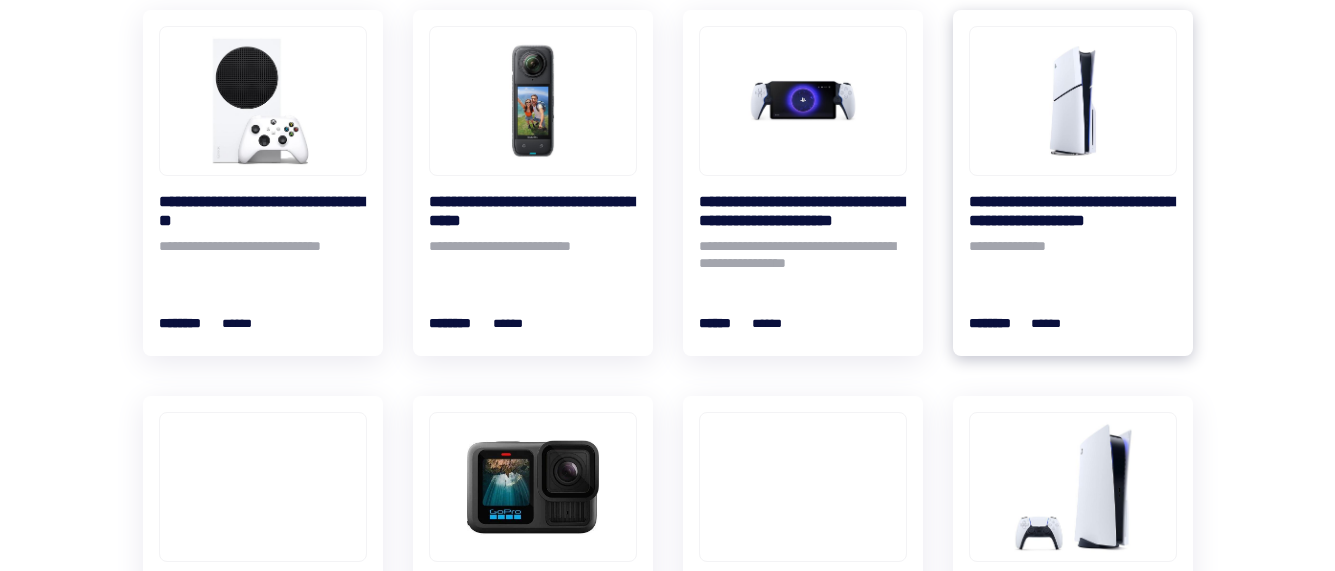 scroll, scrollTop: 400, scrollLeft: 0, axis: vertical 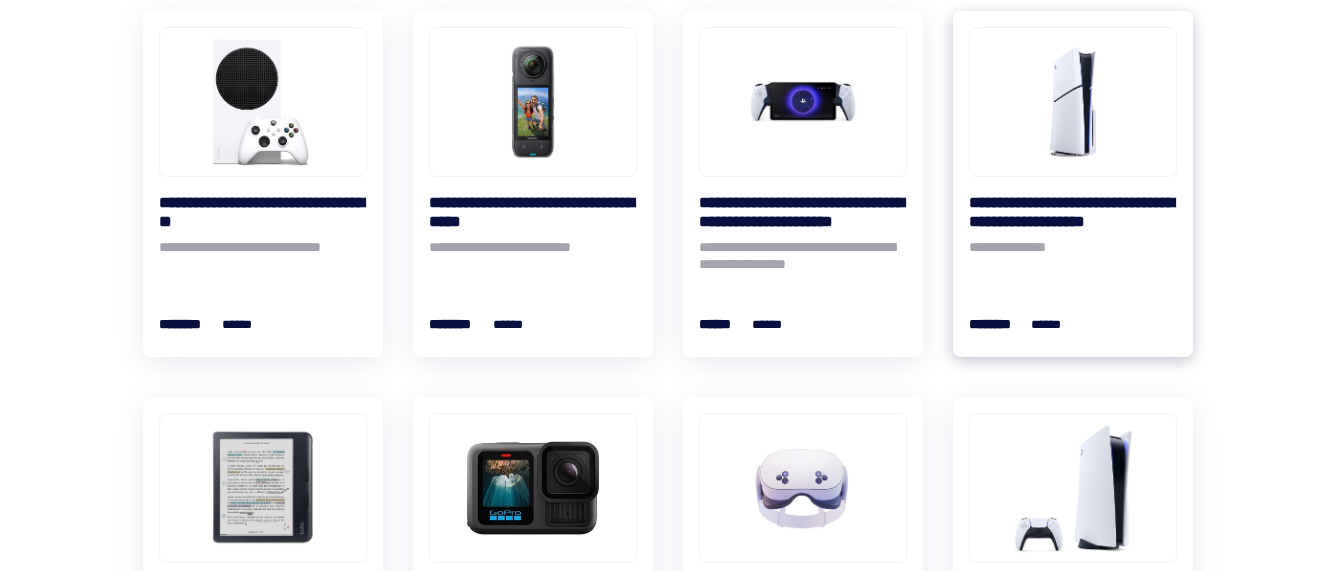click on "**********" at bounding box center [1073, 256] 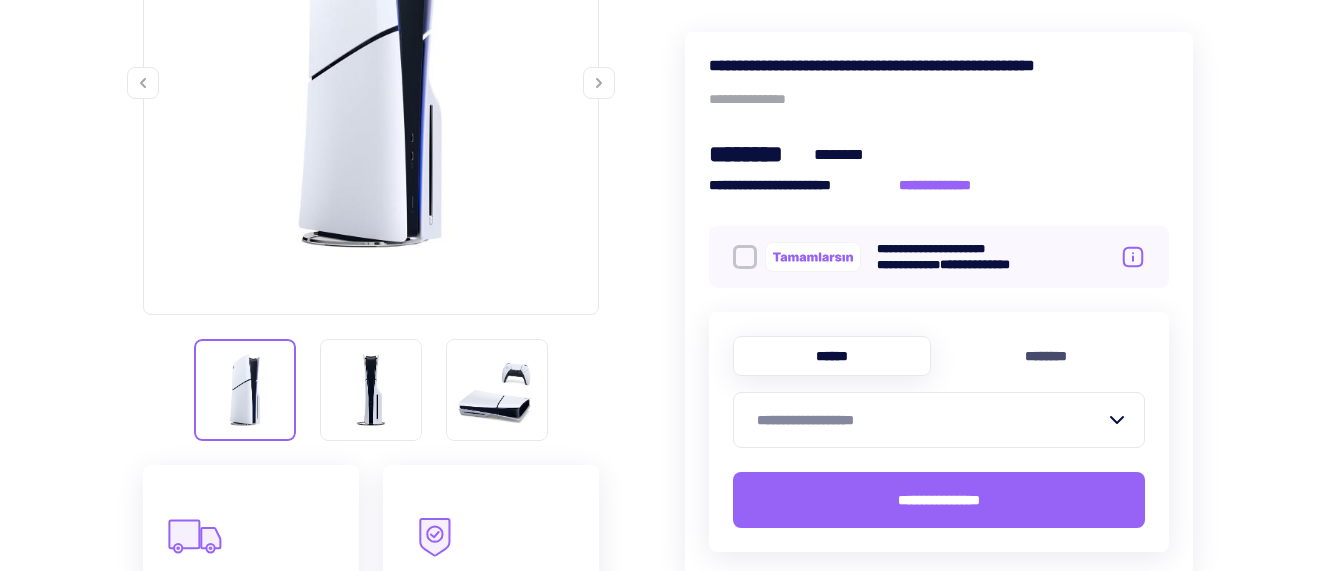 scroll, scrollTop: 500, scrollLeft: 0, axis: vertical 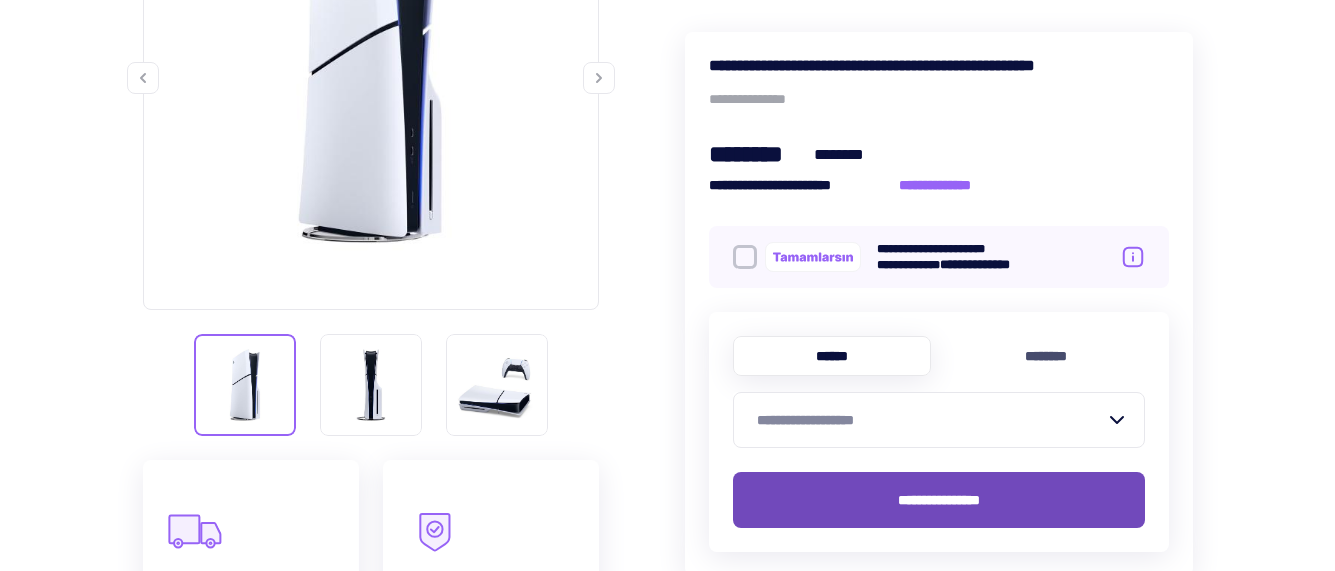 click on "**********" at bounding box center (939, 500) 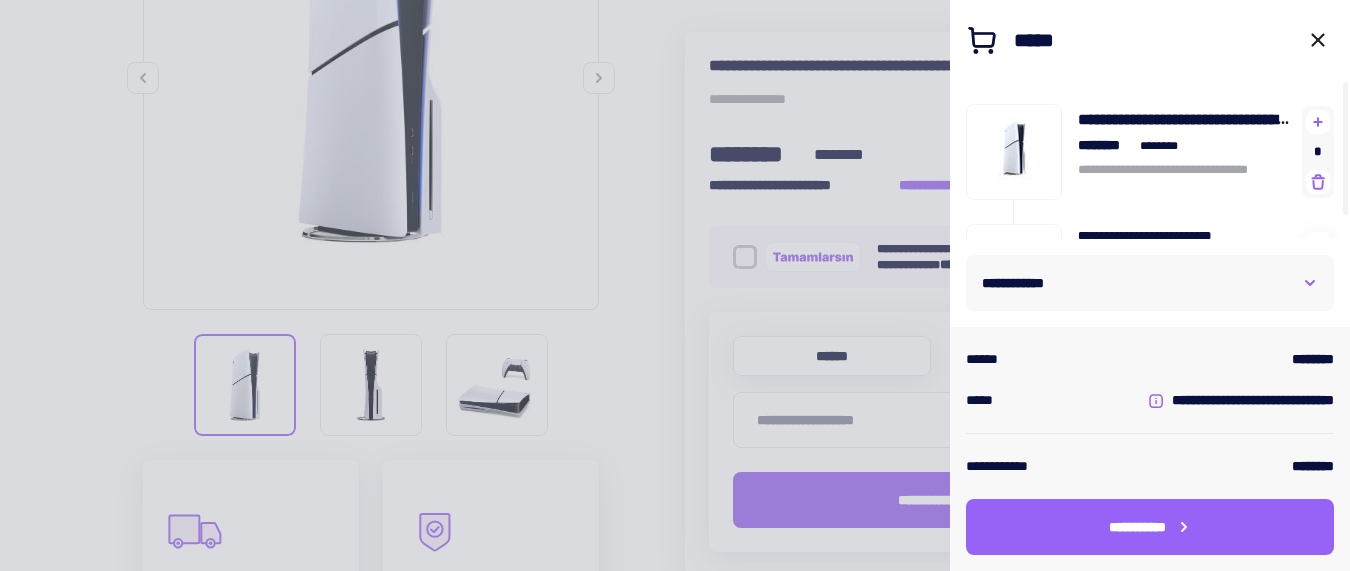 click at bounding box center (675, 285) 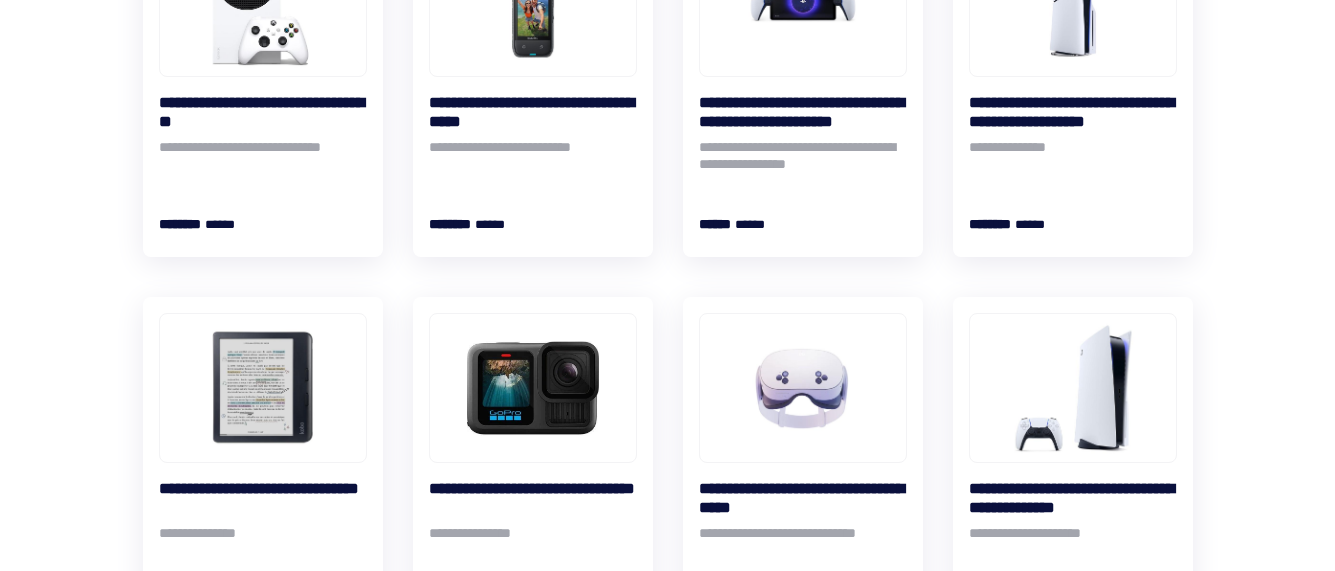 scroll, scrollTop: 0, scrollLeft: 0, axis: both 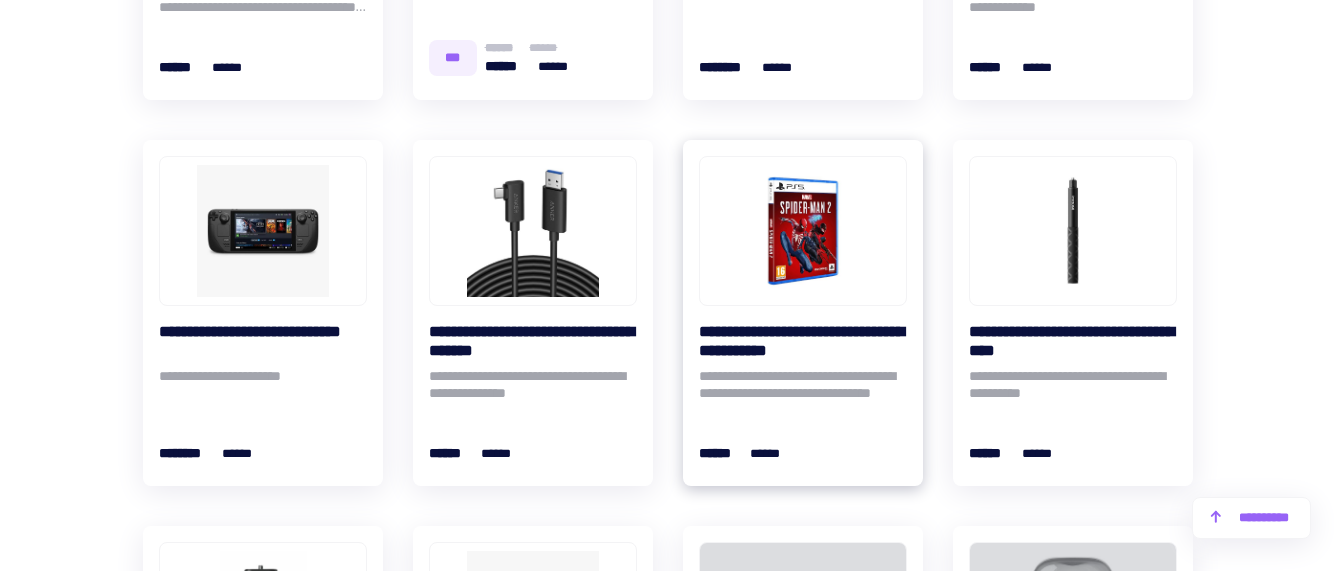 click on "**********" at bounding box center [803, 341] 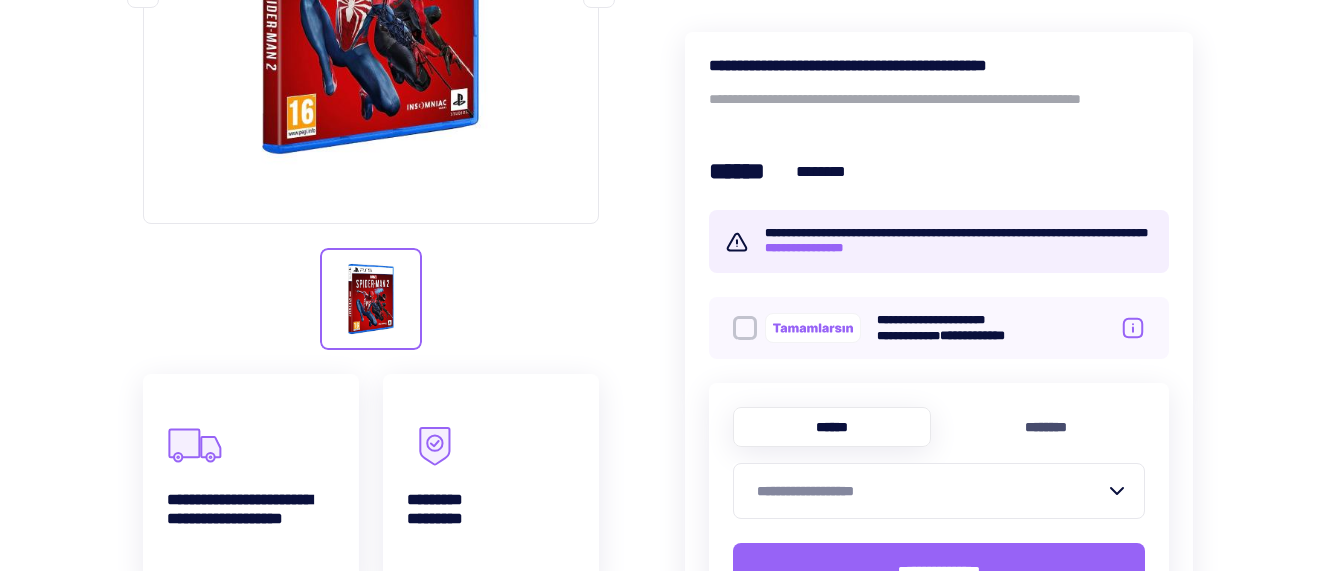 scroll, scrollTop: 600, scrollLeft: 0, axis: vertical 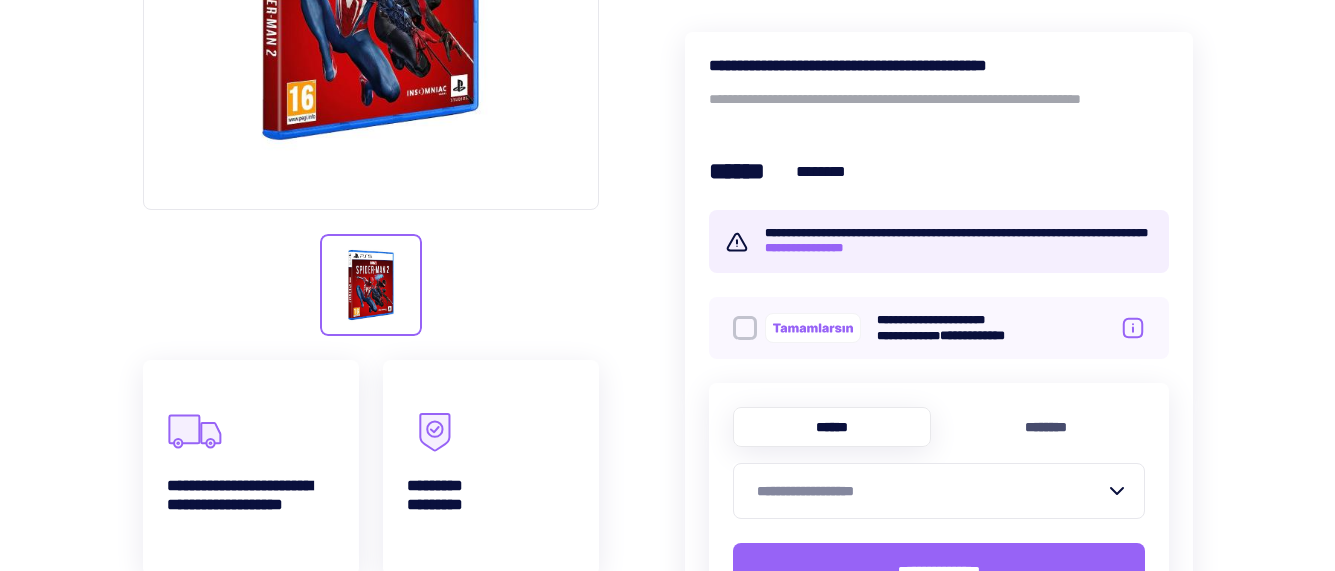 click on "**********" at bounding box center (927, 491) 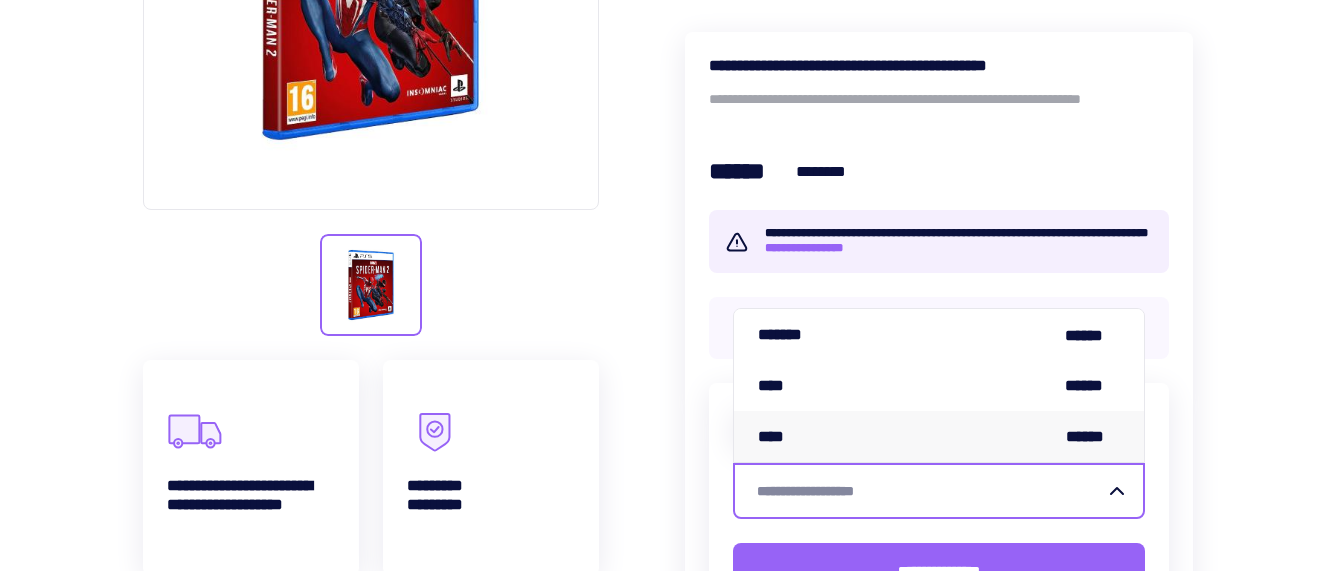 click on "**** ******" at bounding box center (939, 436) 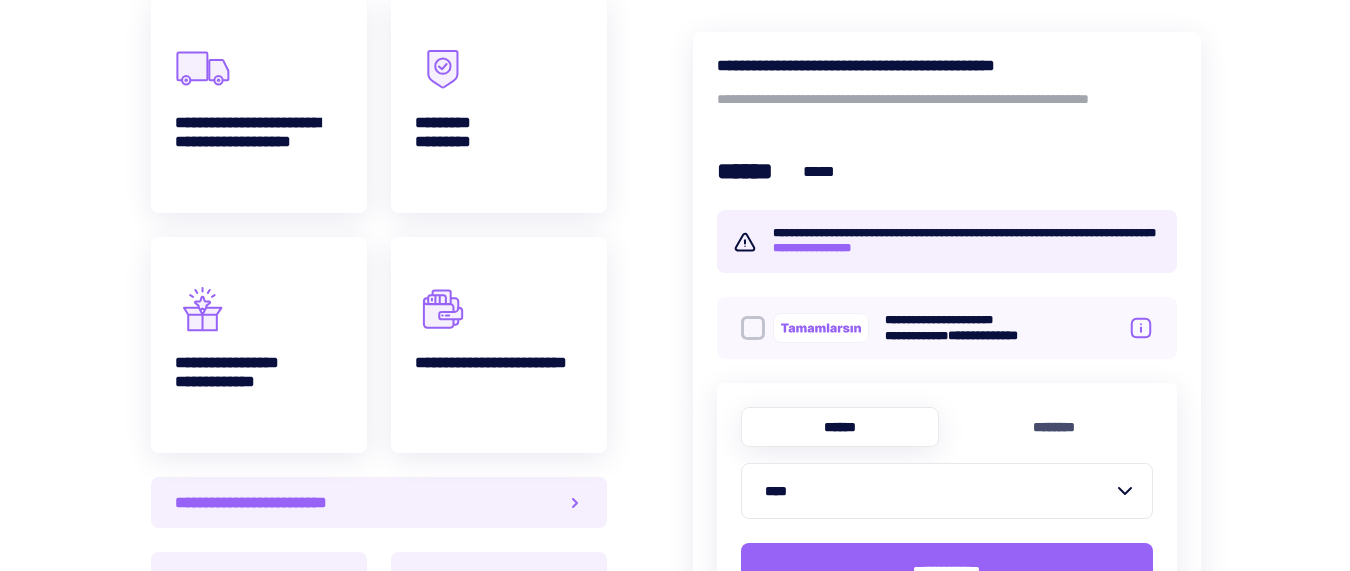 scroll, scrollTop: 1000, scrollLeft: 0, axis: vertical 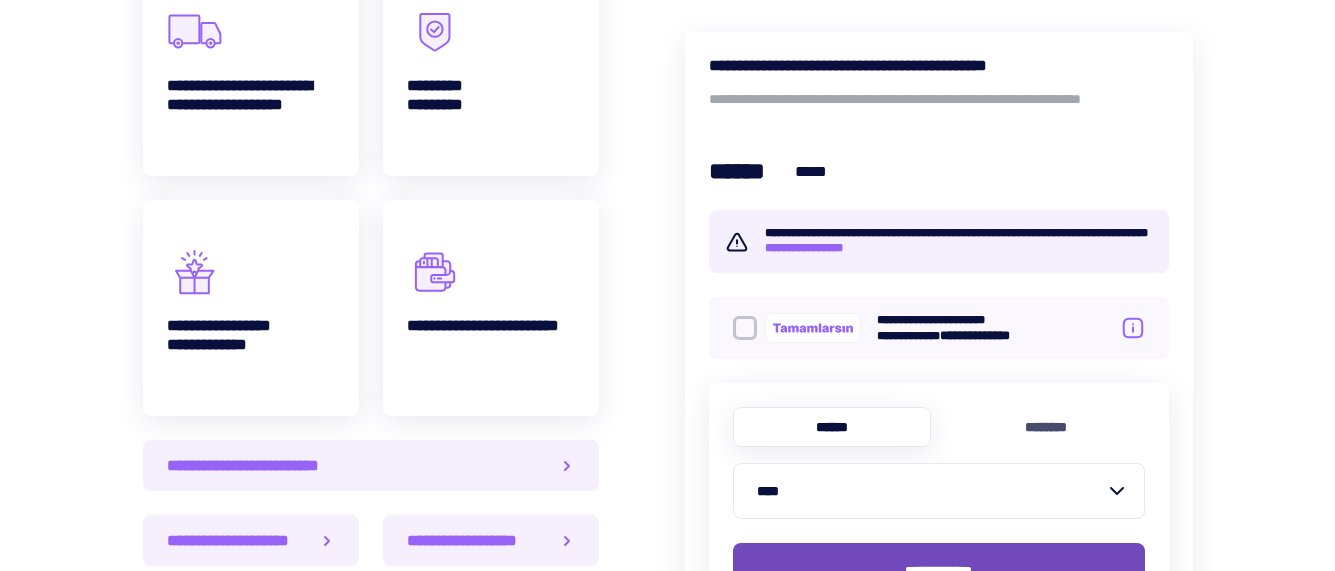 click on "**********" at bounding box center [939, 571] 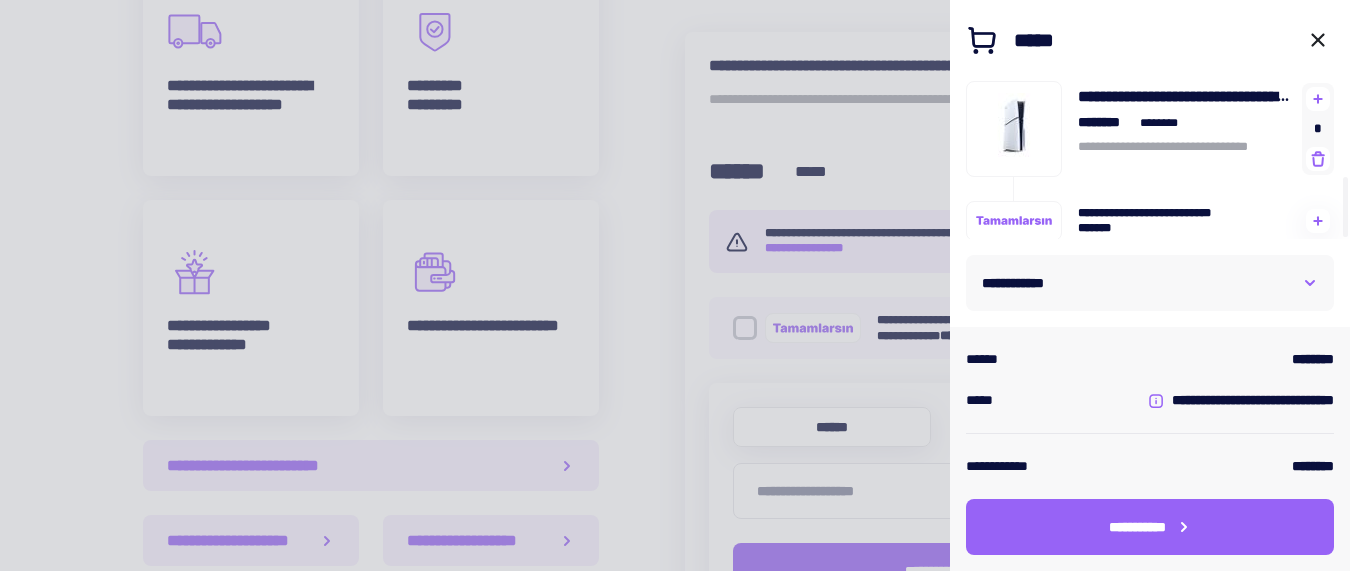 scroll, scrollTop: 234, scrollLeft: 0, axis: vertical 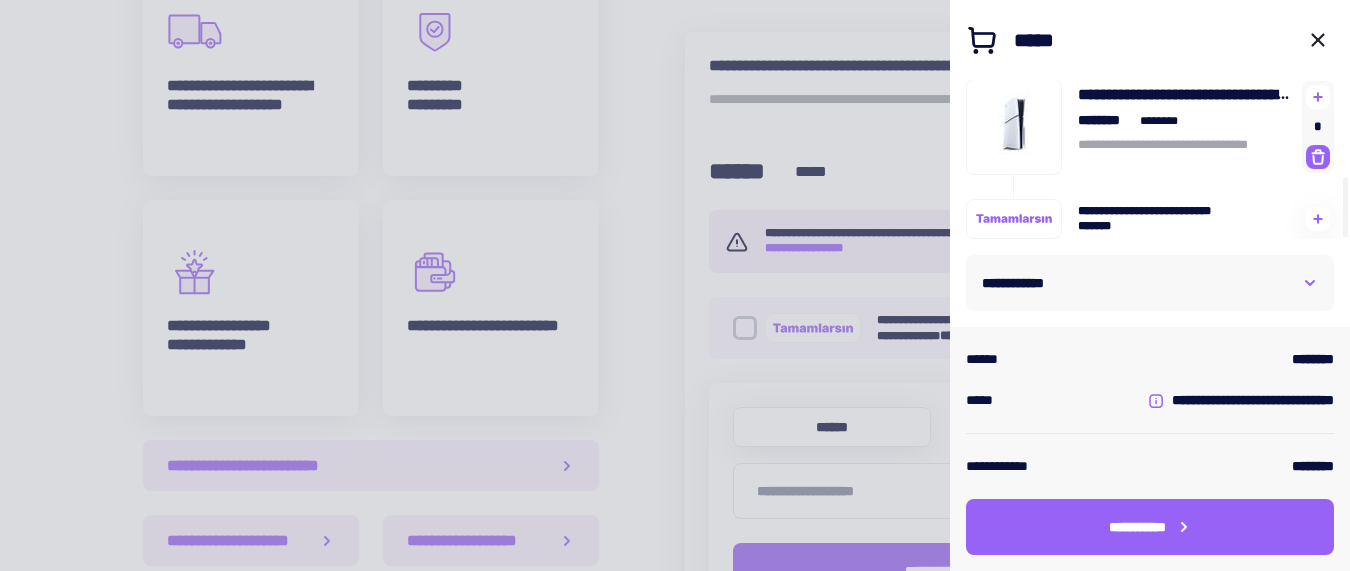 click 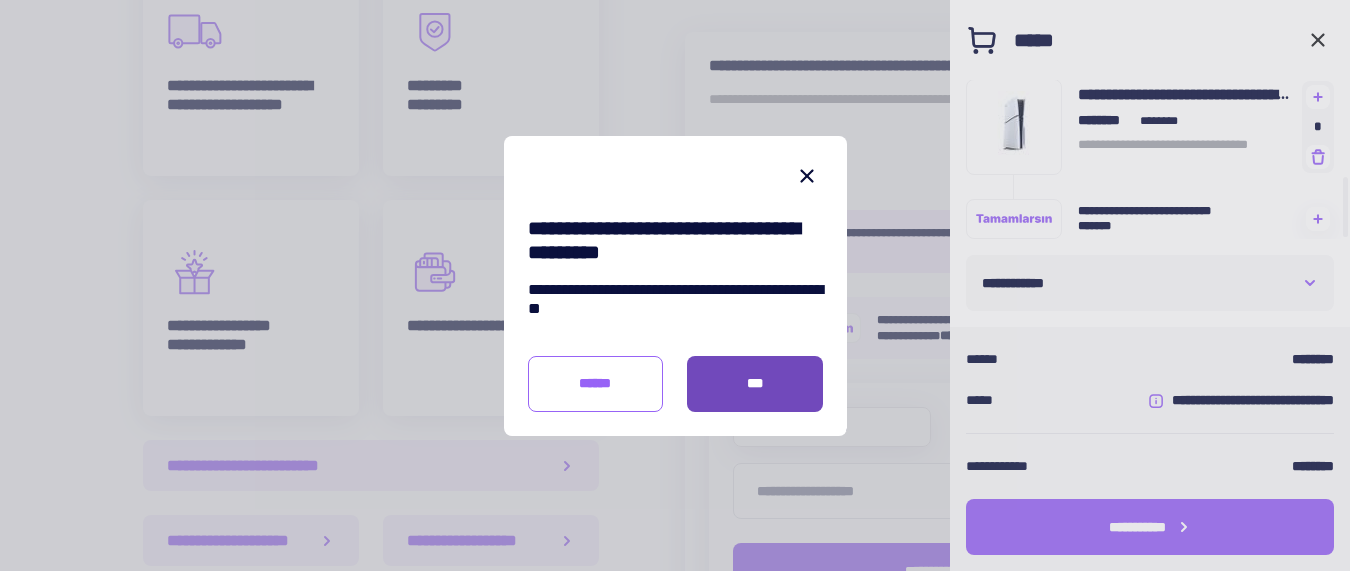 click on "***" at bounding box center (755, 384) 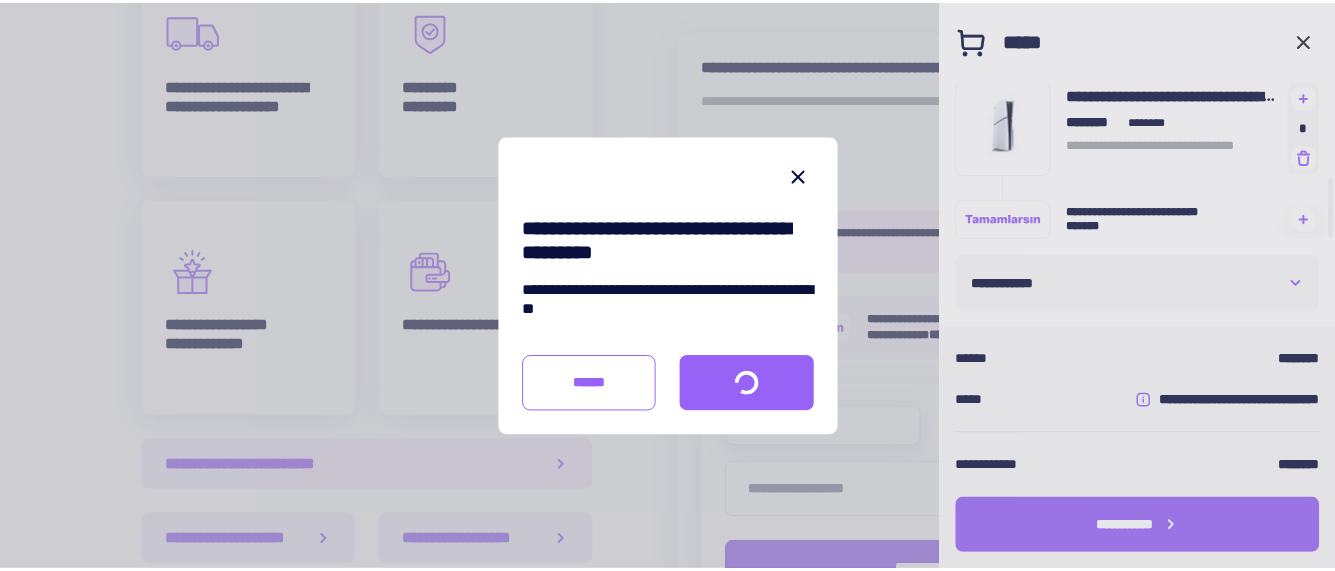 scroll, scrollTop: 25, scrollLeft: 0, axis: vertical 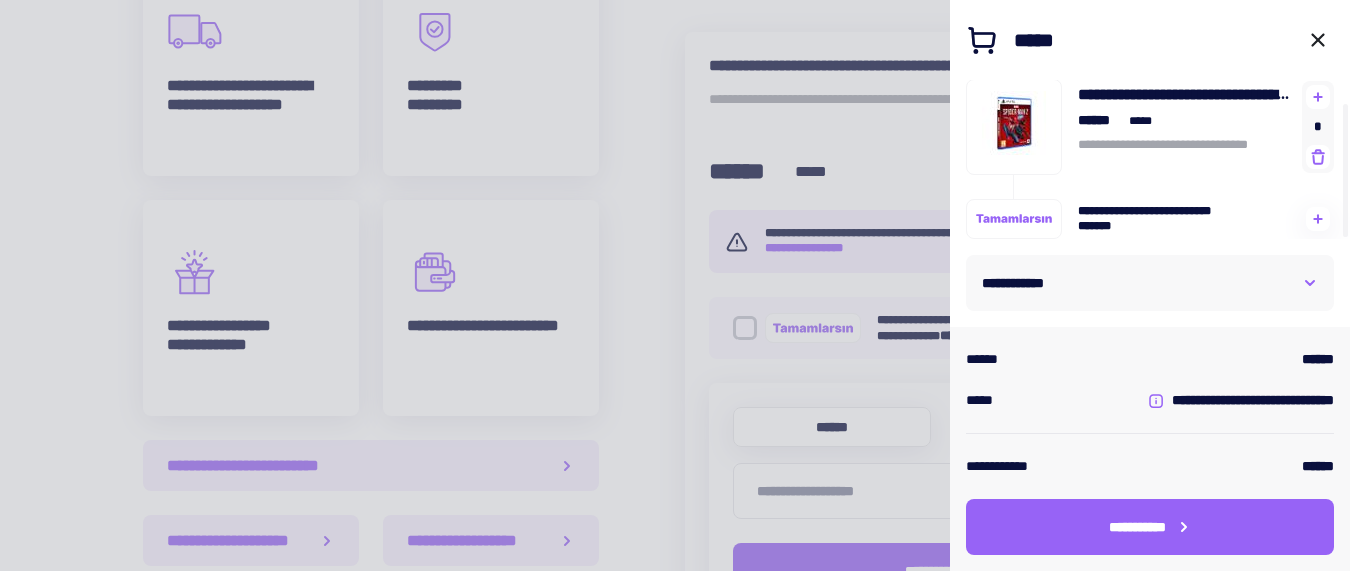 click at bounding box center [675, 285] 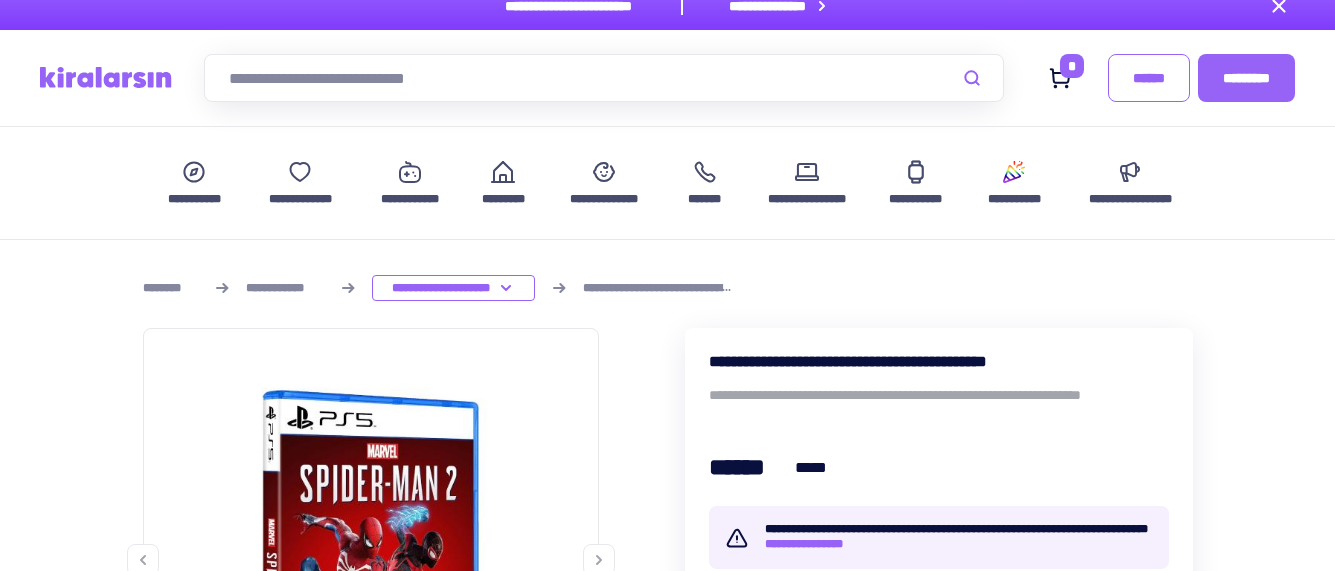 scroll, scrollTop: 0, scrollLeft: 0, axis: both 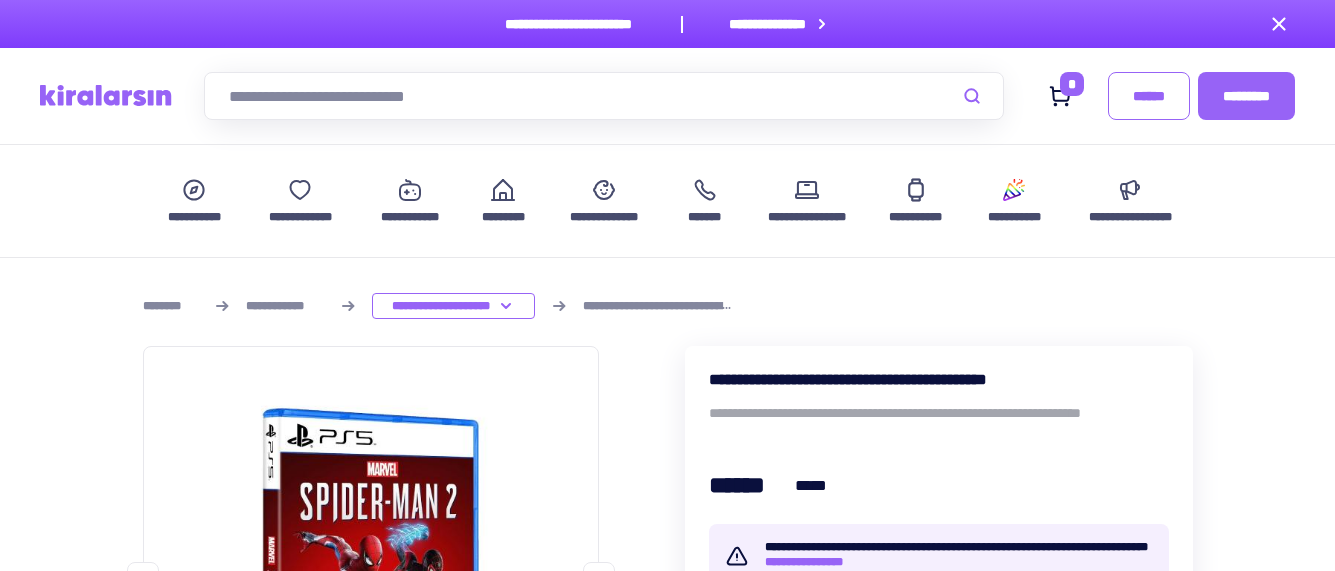 click at bounding box center (604, 96) 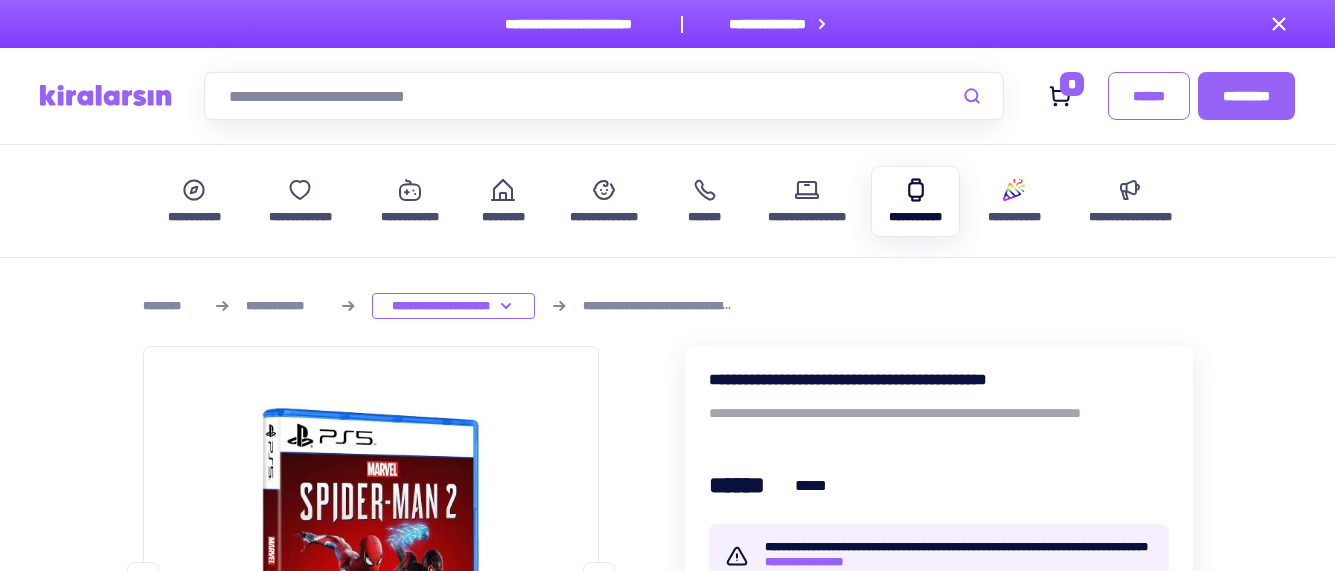 click 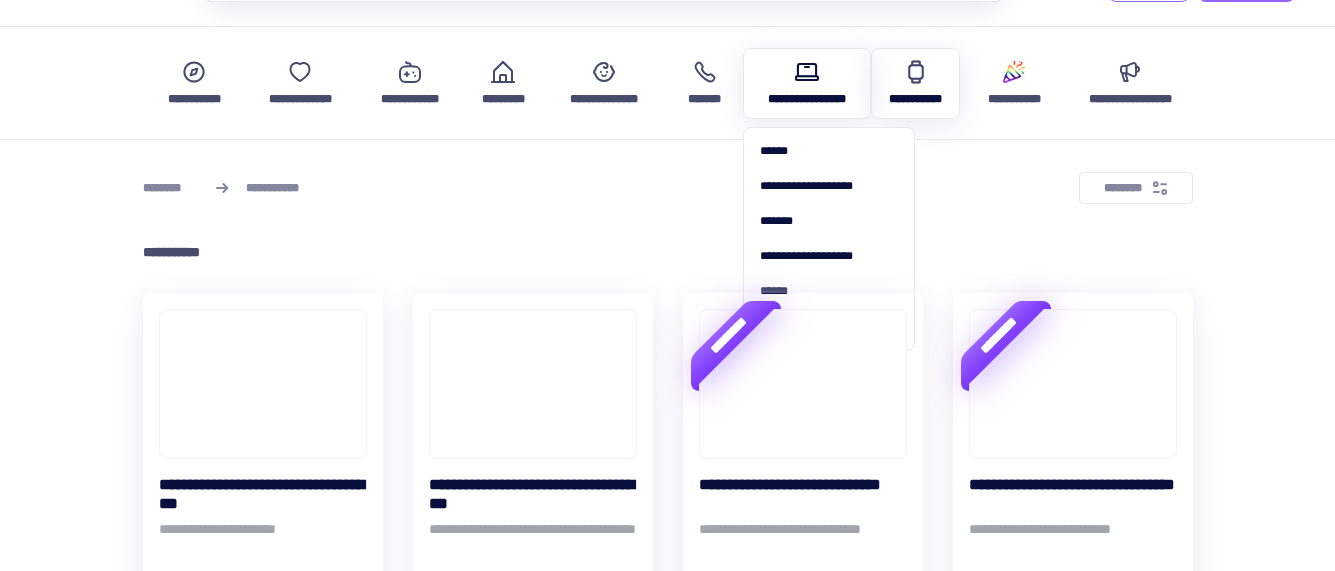 scroll, scrollTop: 100, scrollLeft: 0, axis: vertical 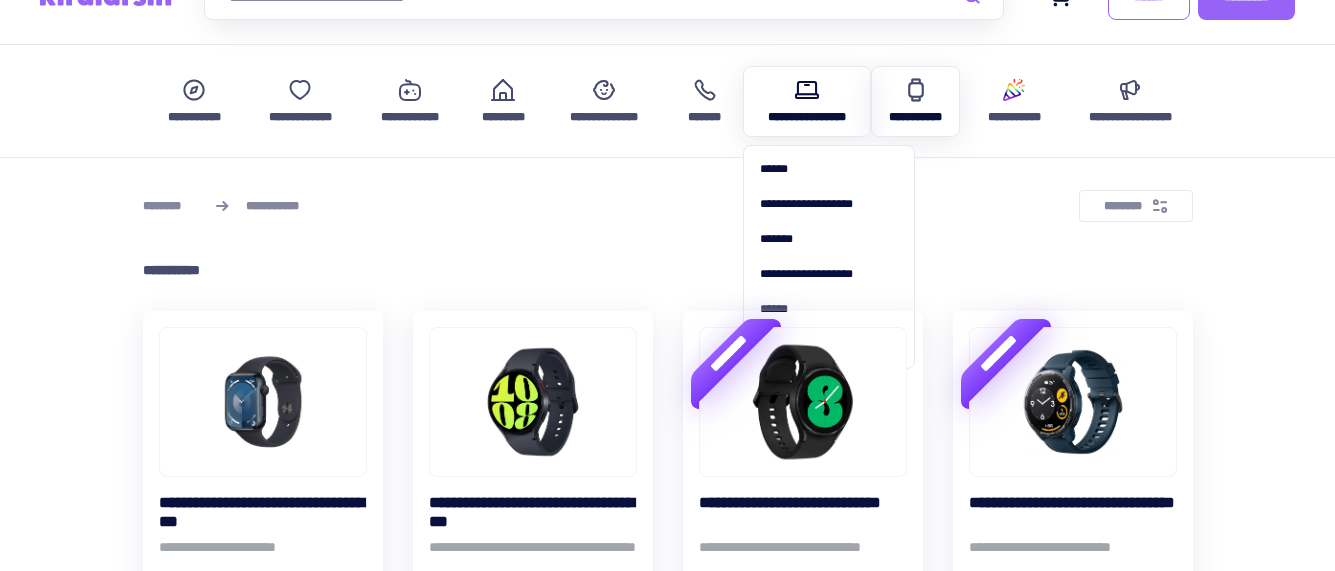 click at bounding box center (807, 90) 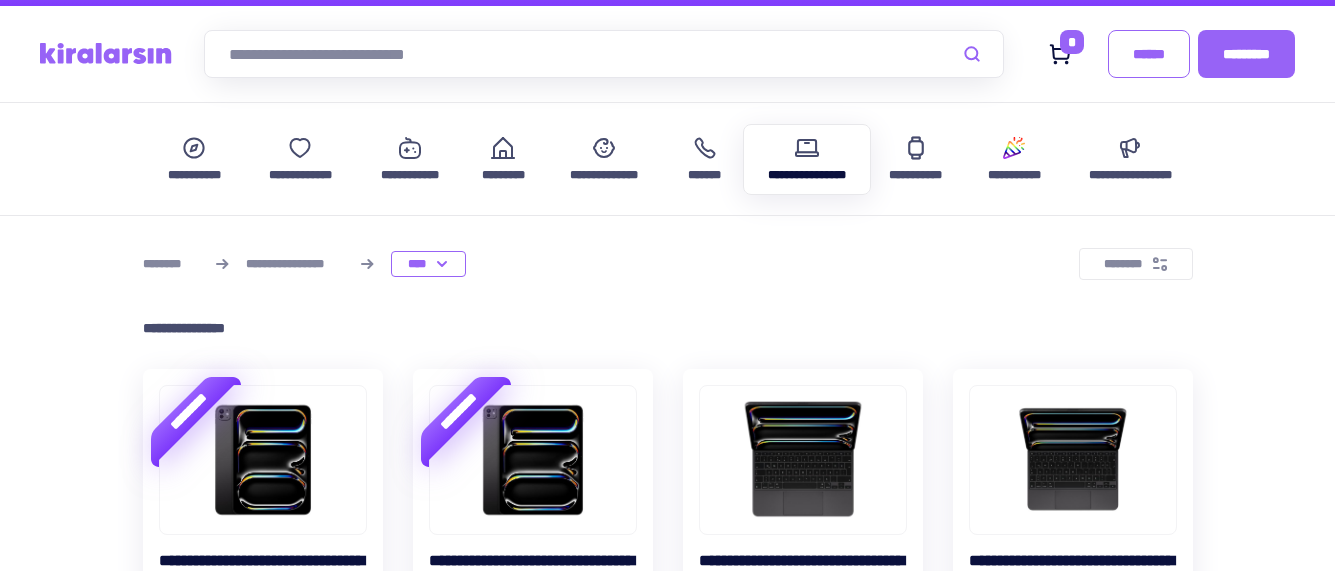 scroll, scrollTop: 0, scrollLeft: 0, axis: both 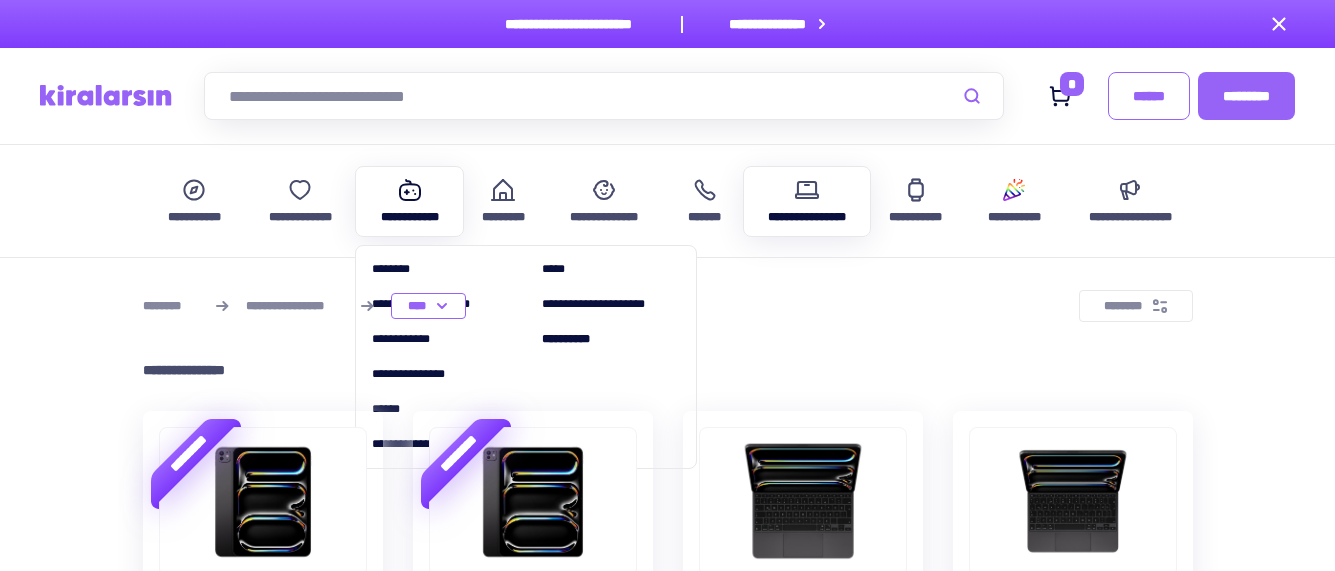 click on "**********" at bounding box center [410, 201] 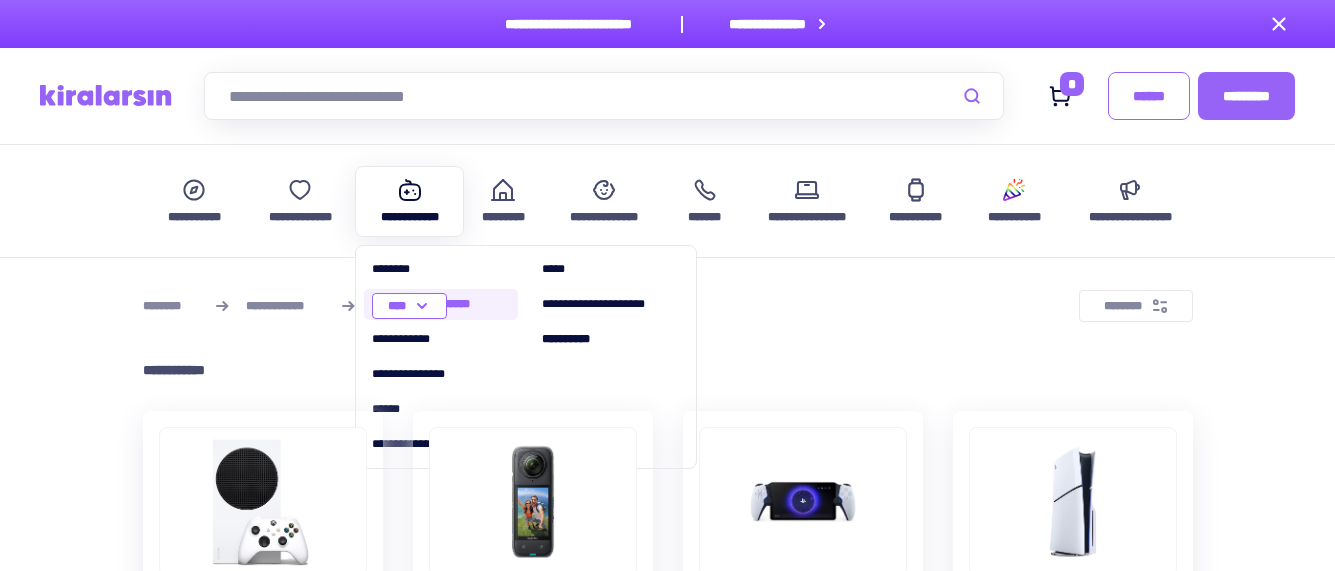 click on "**********" at bounding box center (441, 304) 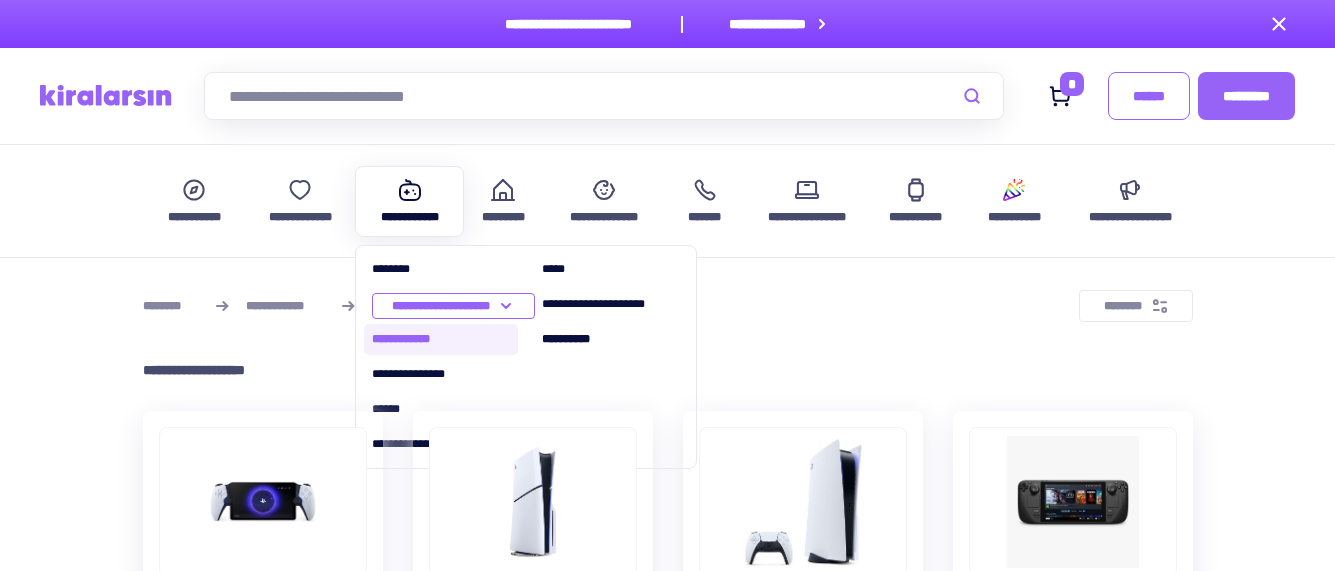 click on "**********" at bounding box center (441, 339) 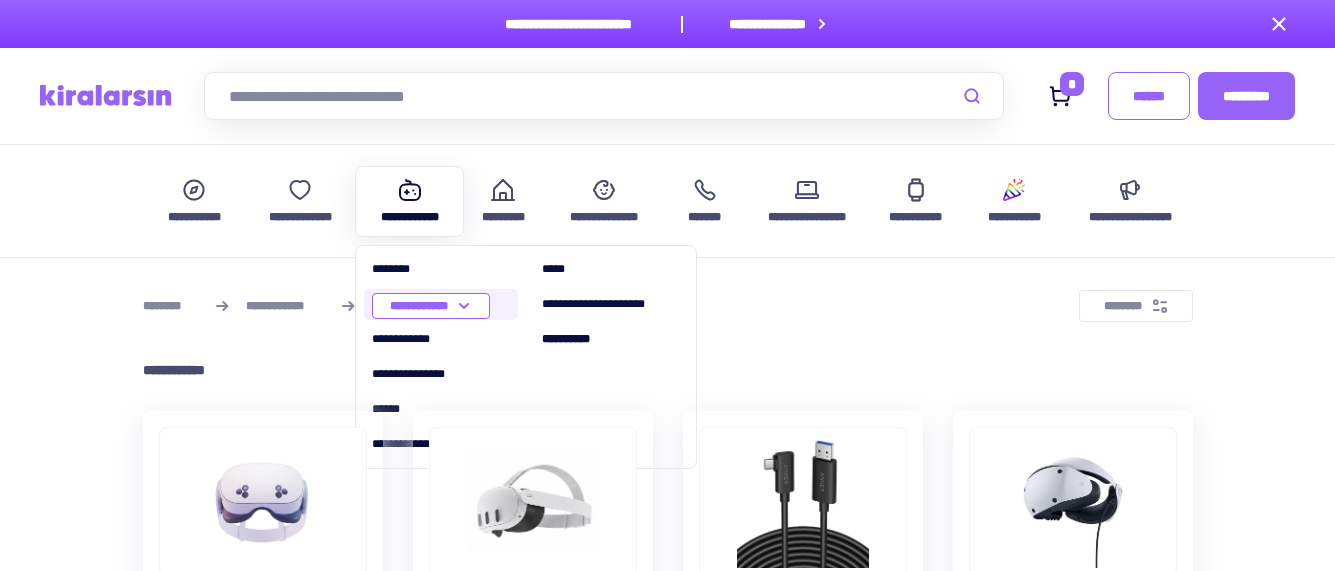 click on "**********" at bounding box center [441, 304] 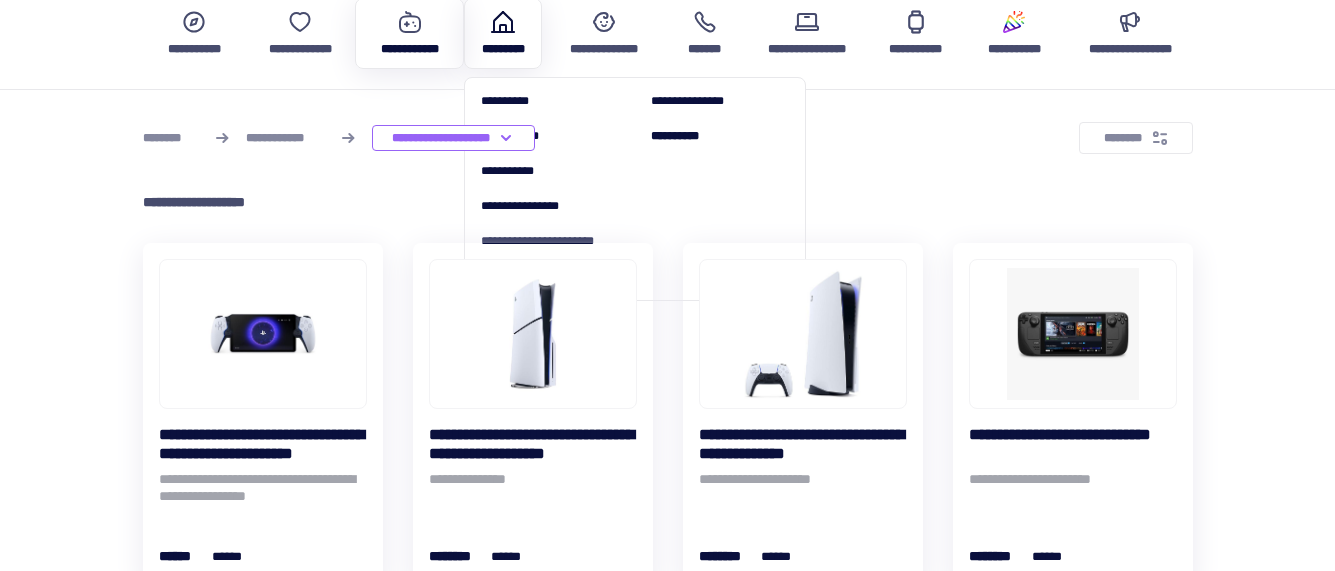 scroll, scrollTop: 0, scrollLeft: 0, axis: both 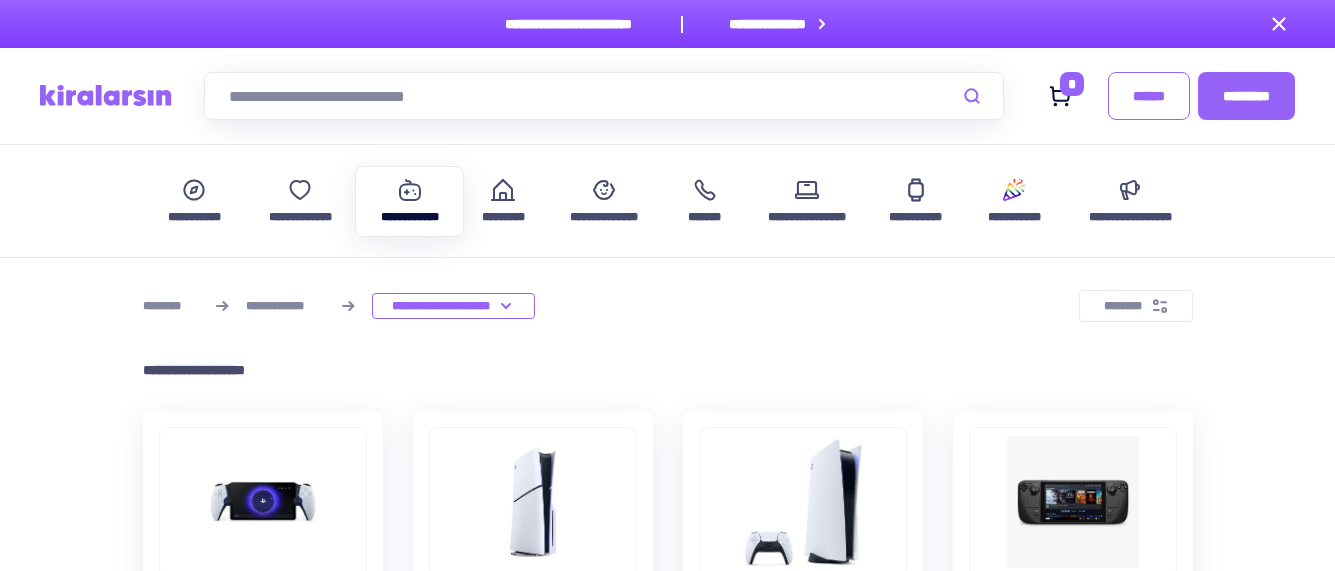 click at bounding box center [604, 96] 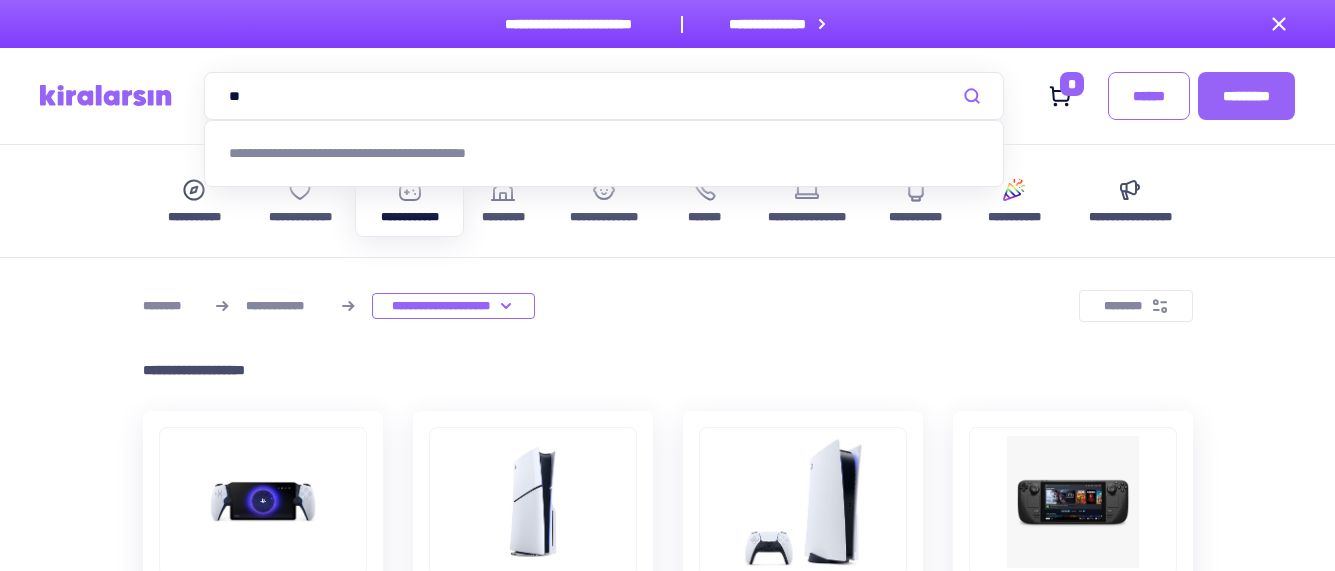 type on "***" 